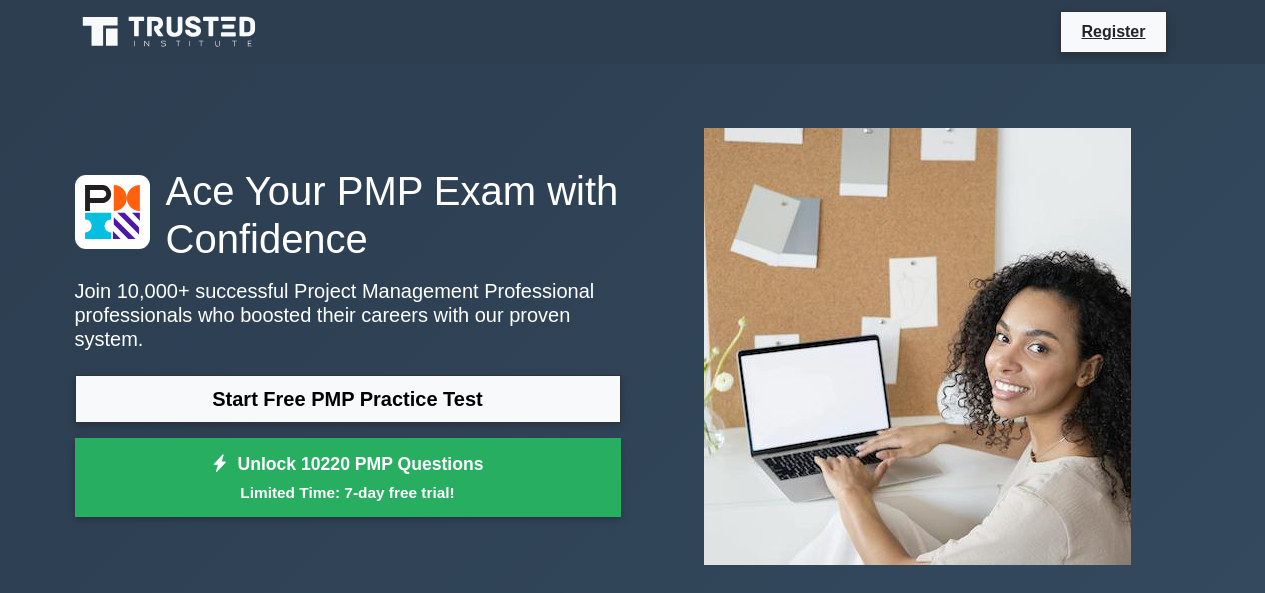 scroll, scrollTop: 0, scrollLeft: 0, axis: both 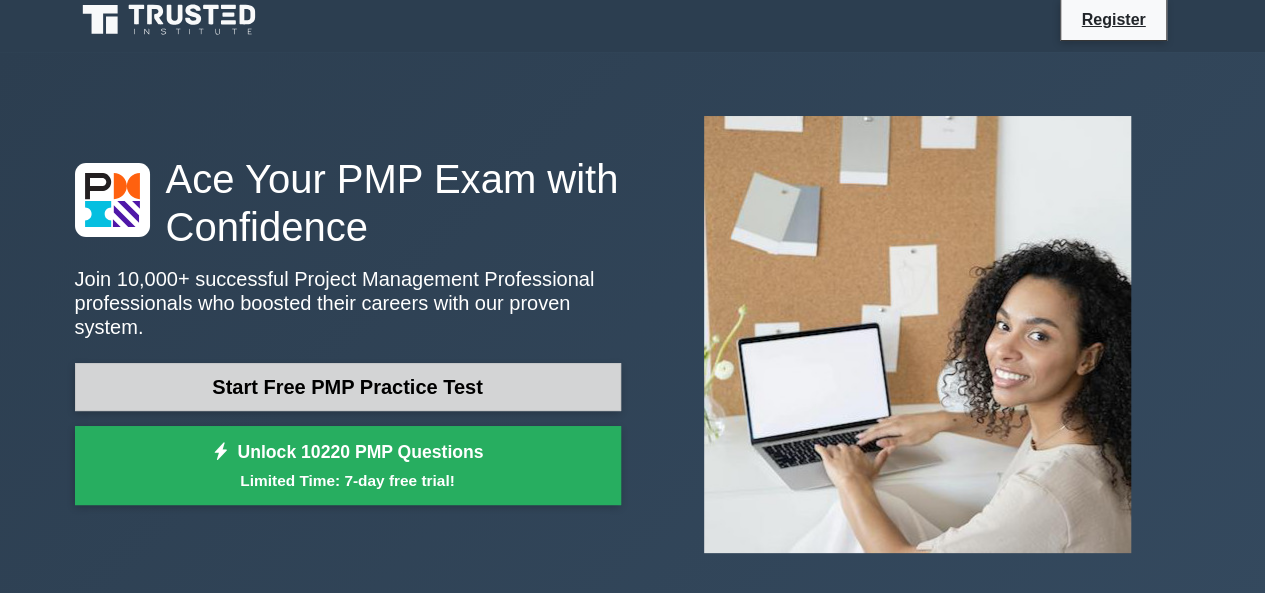 click on "Start Free PMP Practice Test" at bounding box center [348, 387] 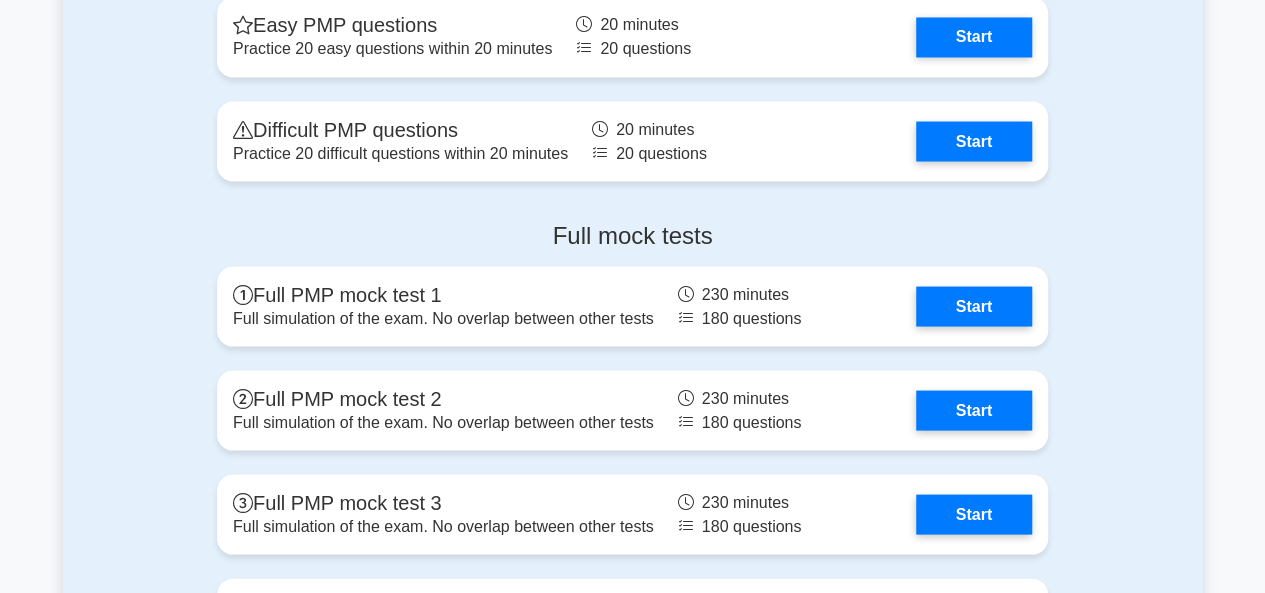 scroll, scrollTop: 5612, scrollLeft: 0, axis: vertical 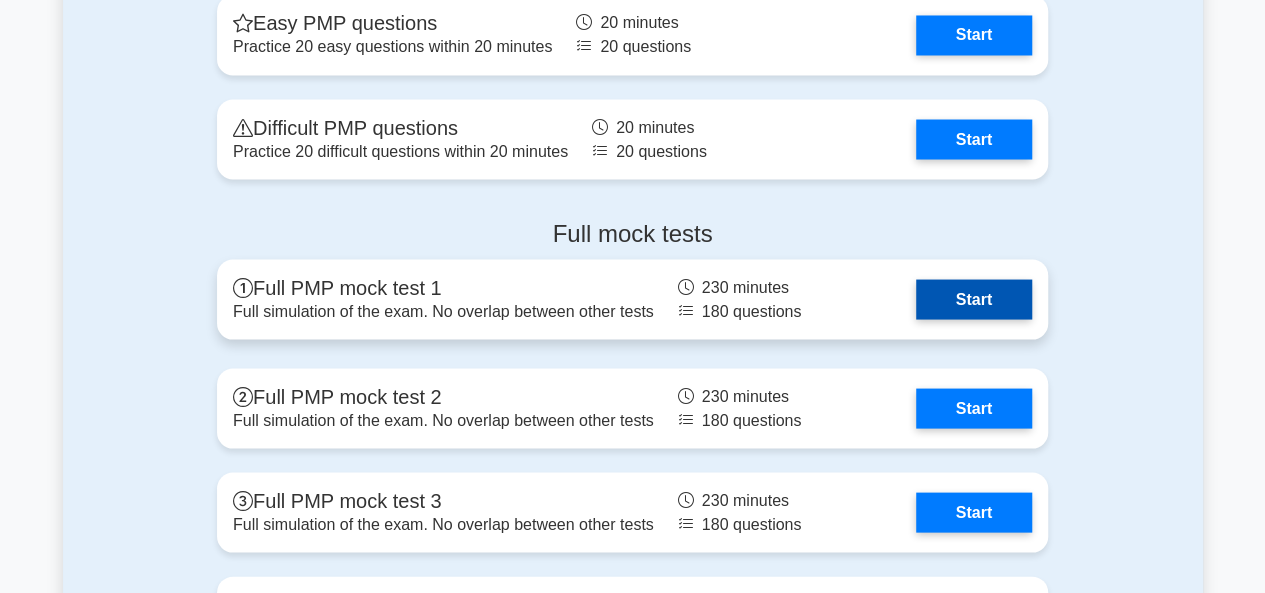 click on "Start" at bounding box center [974, 299] 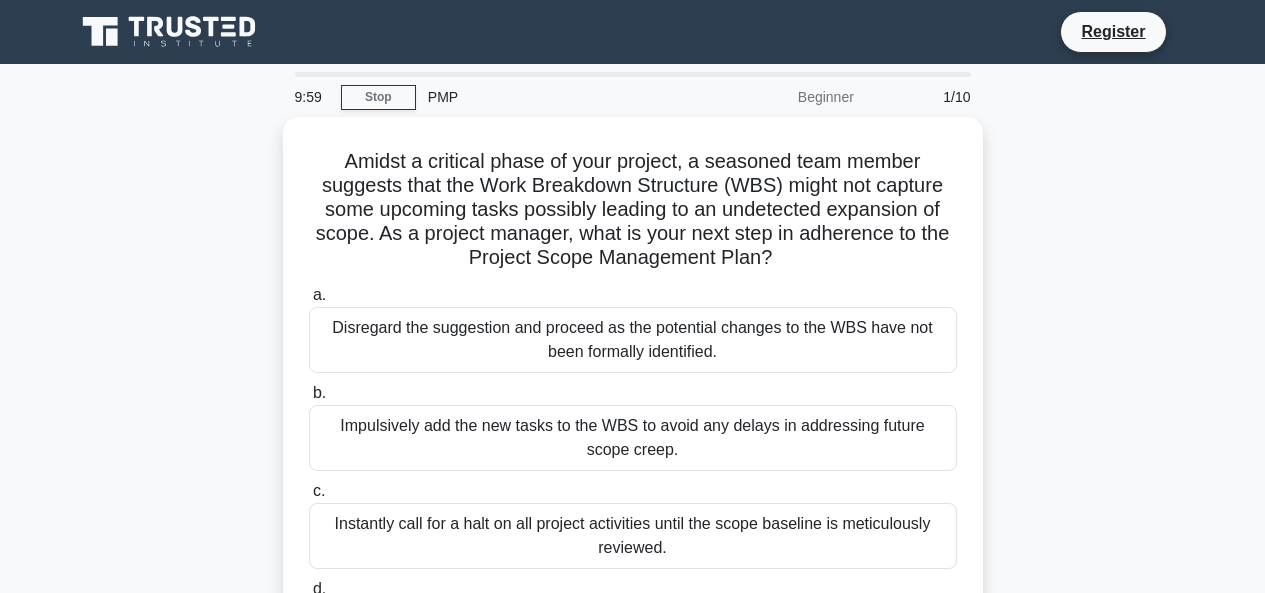 scroll, scrollTop: 0, scrollLeft: 0, axis: both 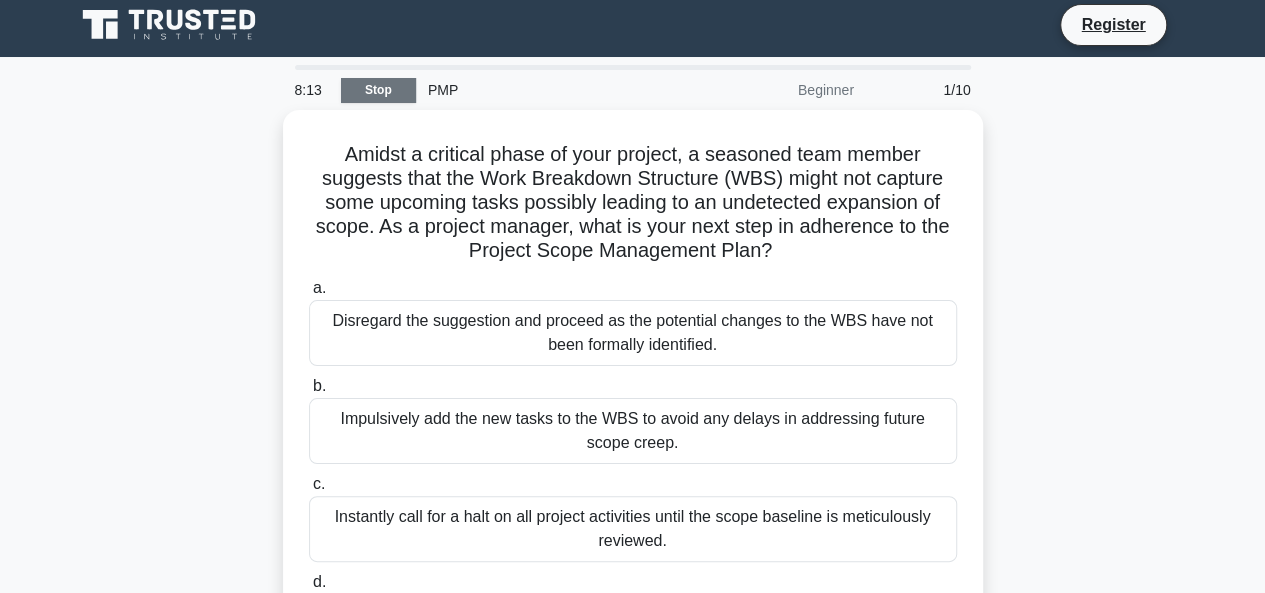click on "Stop" at bounding box center (378, 90) 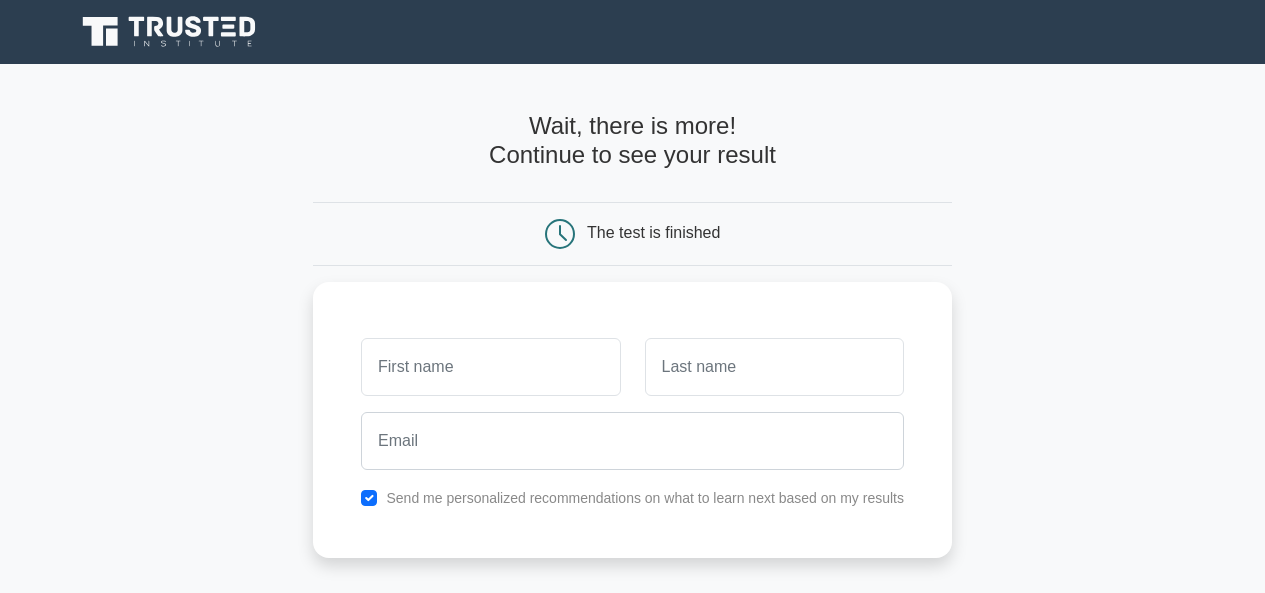 scroll, scrollTop: 0, scrollLeft: 0, axis: both 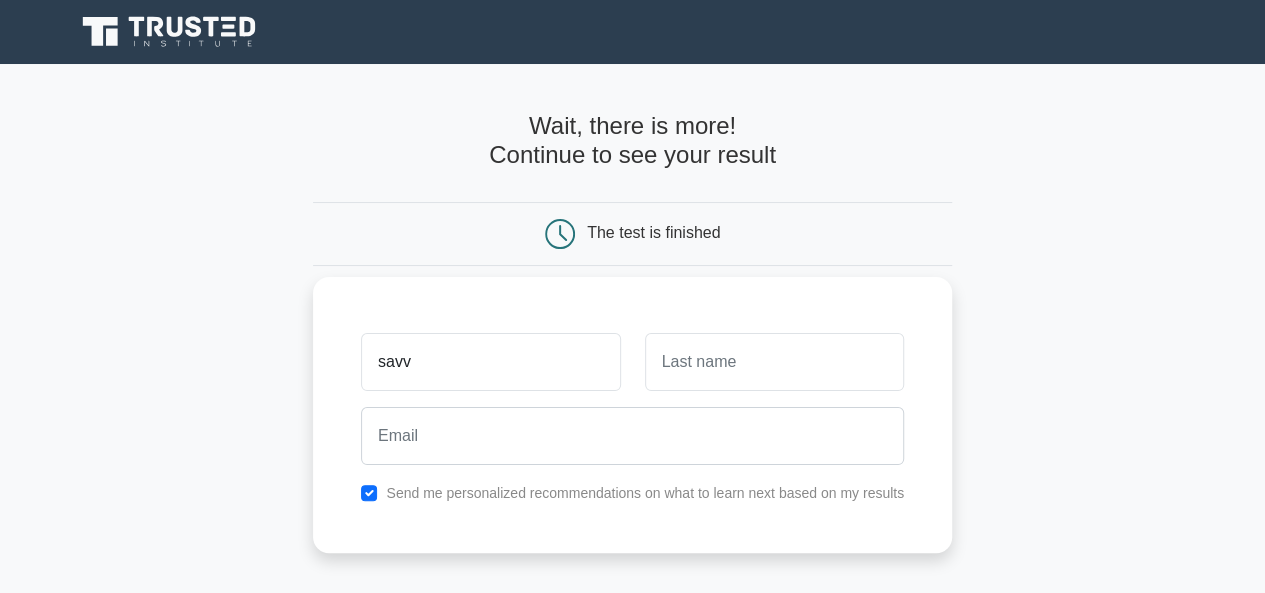 click on "savv" at bounding box center [490, 362] 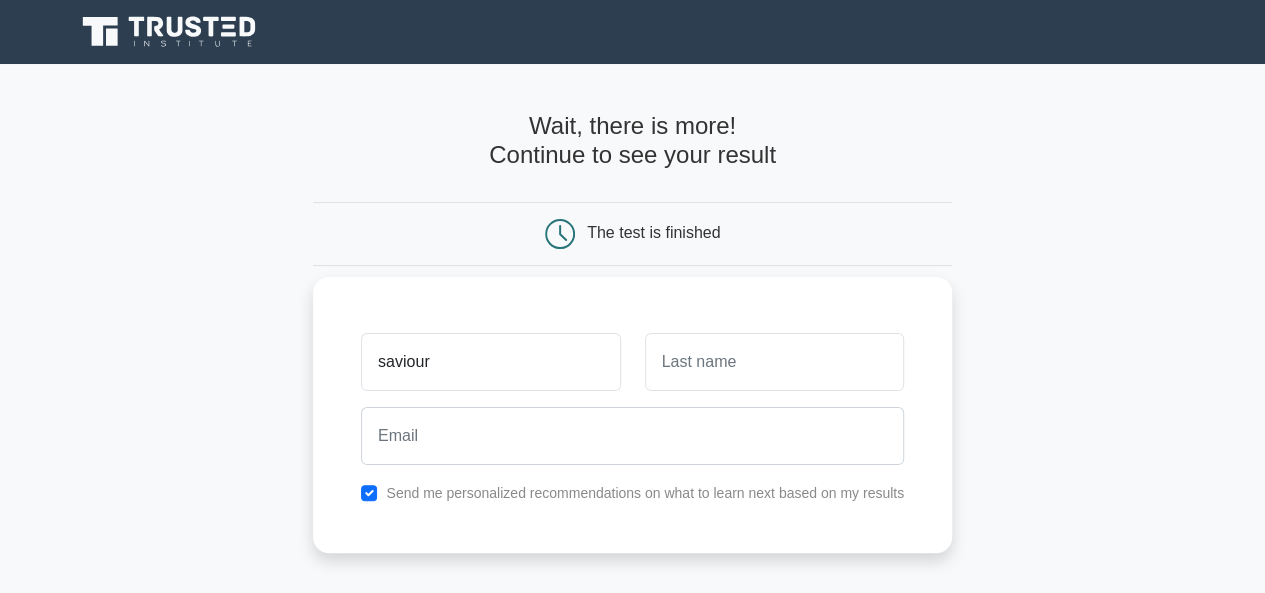 type on "saviour" 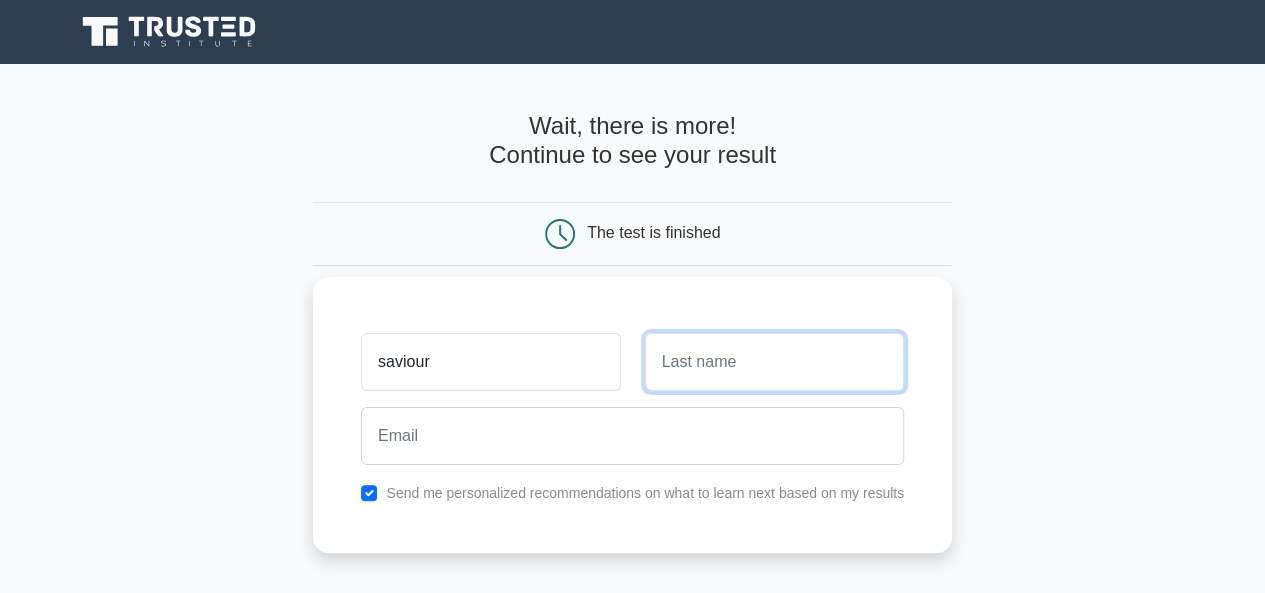 click at bounding box center (774, 362) 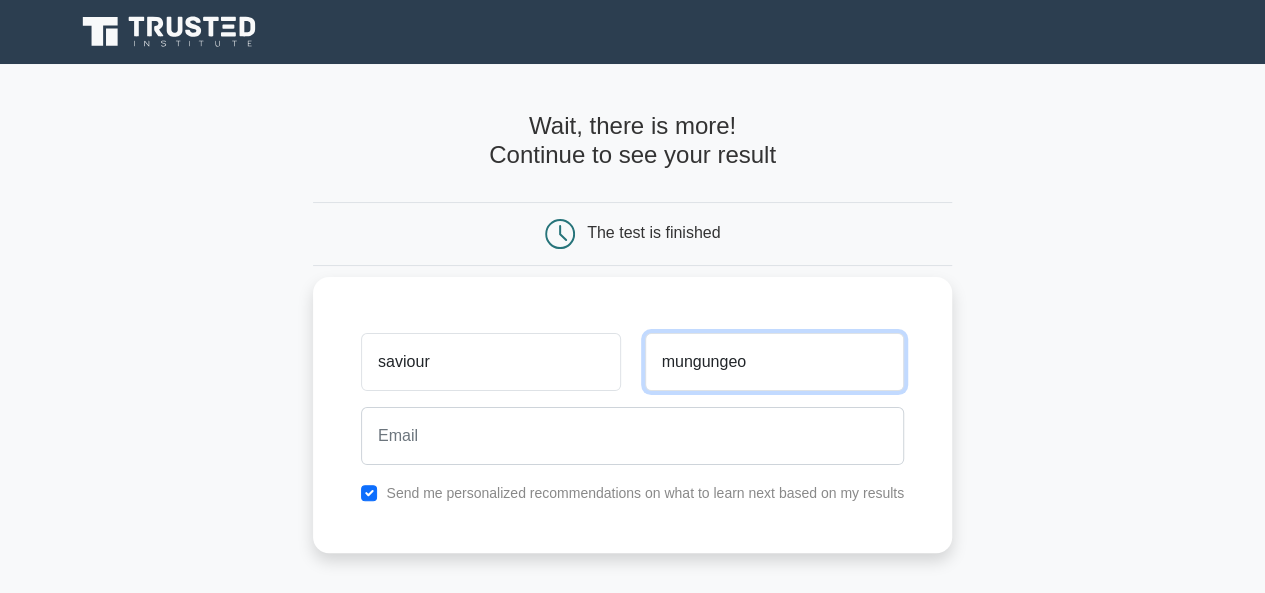 type on "mungungeo" 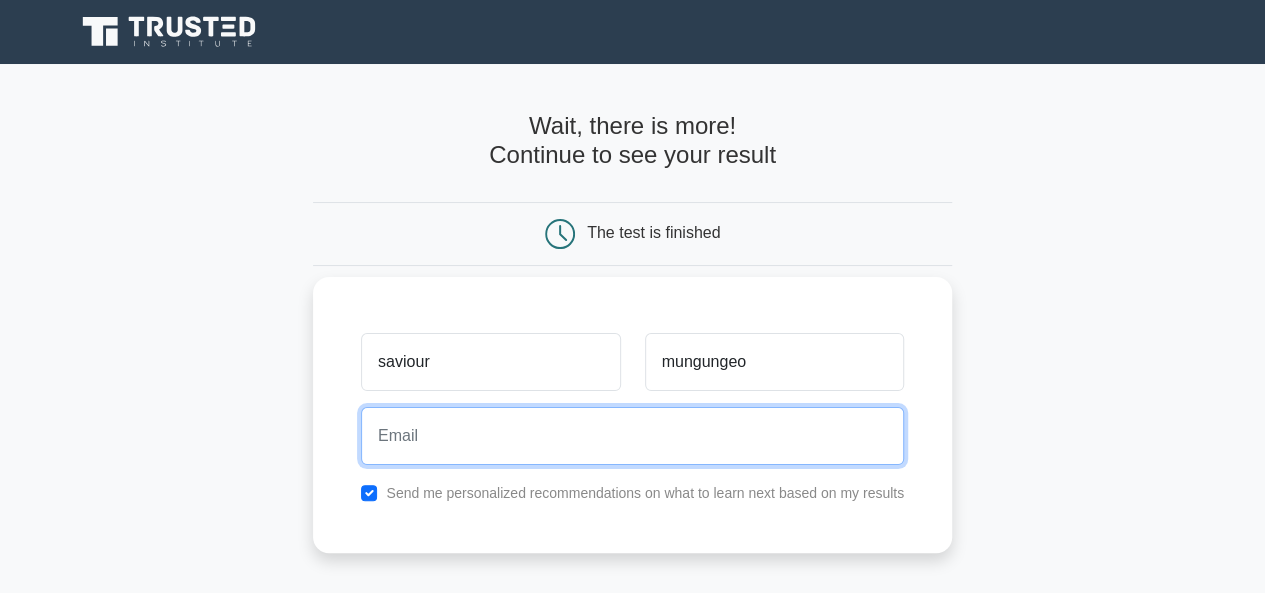 click at bounding box center [632, 436] 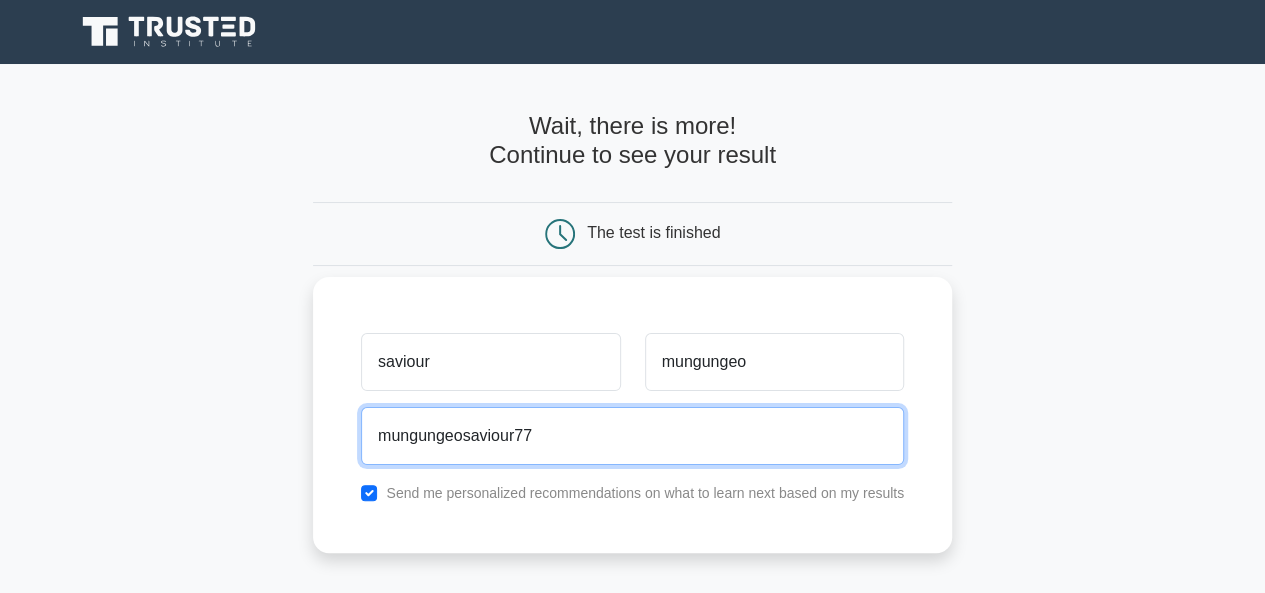 click on "mungungeosaviour77" at bounding box center [632, 436] 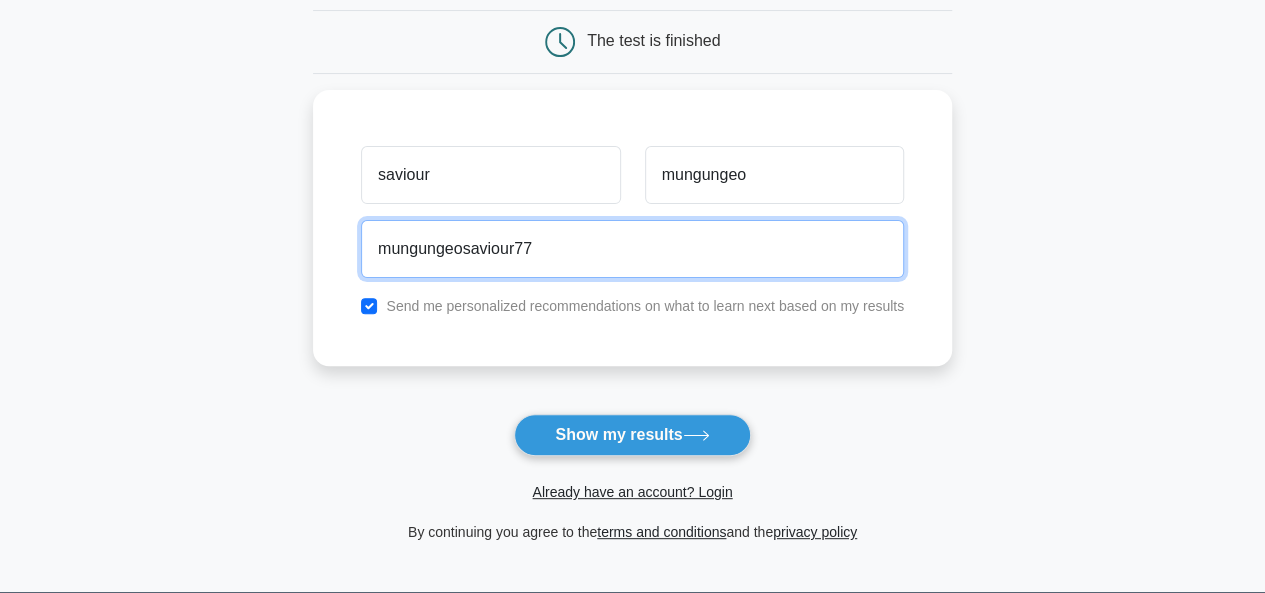 scroll, scrollTop: 200, scrollLeft: 0, axis: vertical 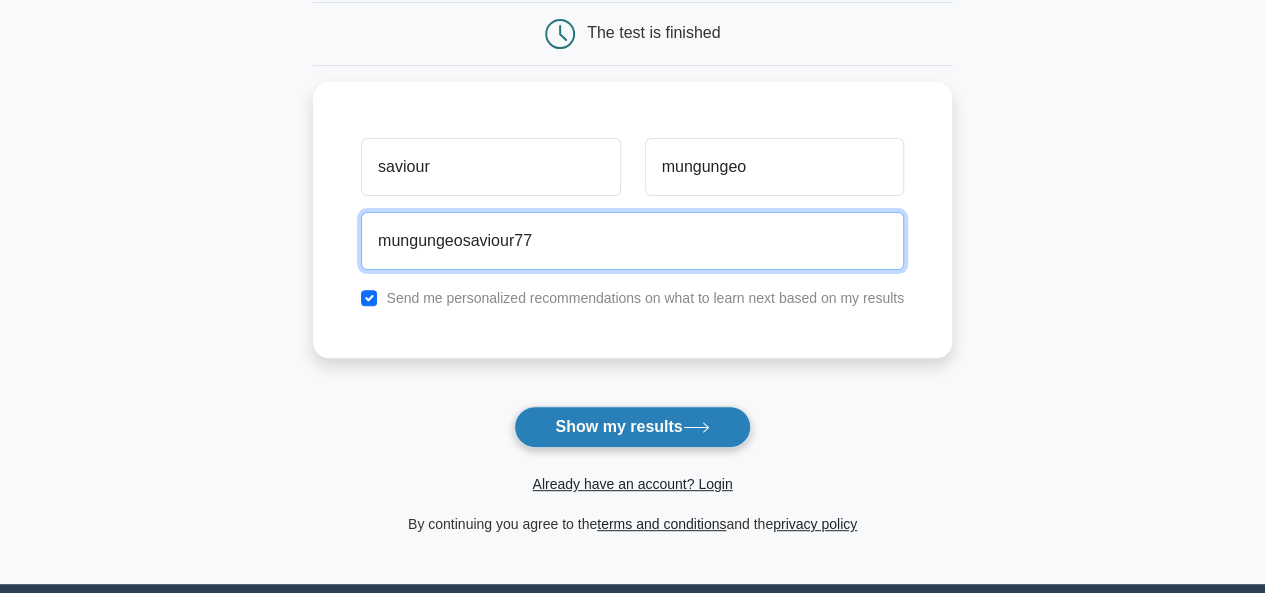 type on "mungungeosaviour77" 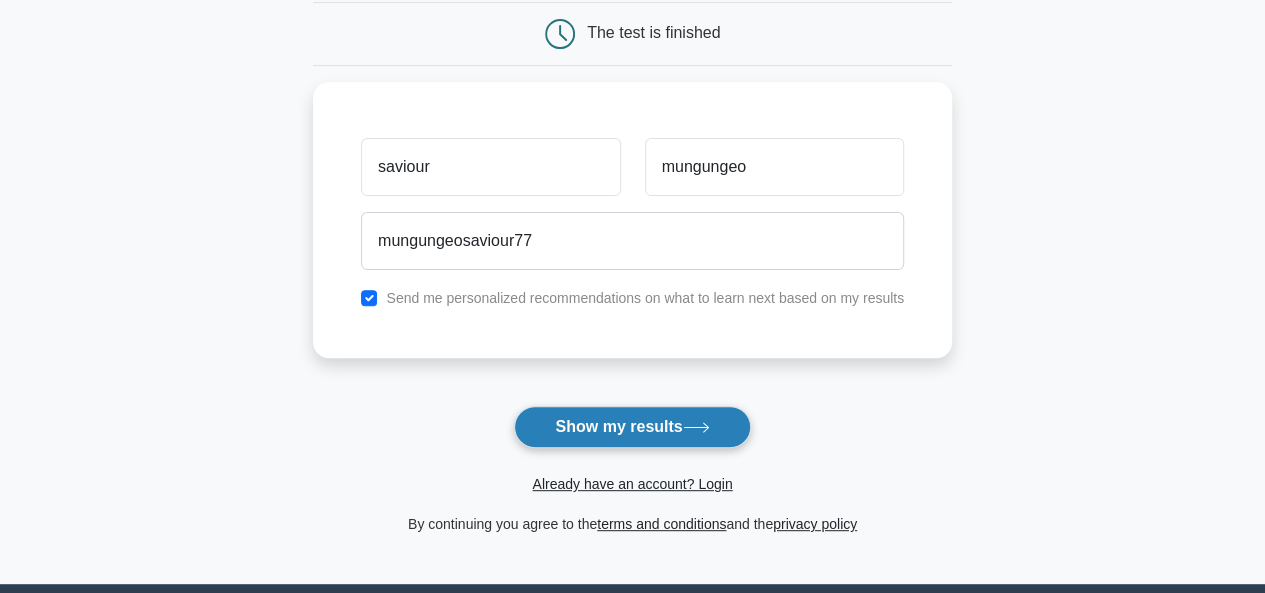 click on "Show my results" at bounding box center (632, 427) 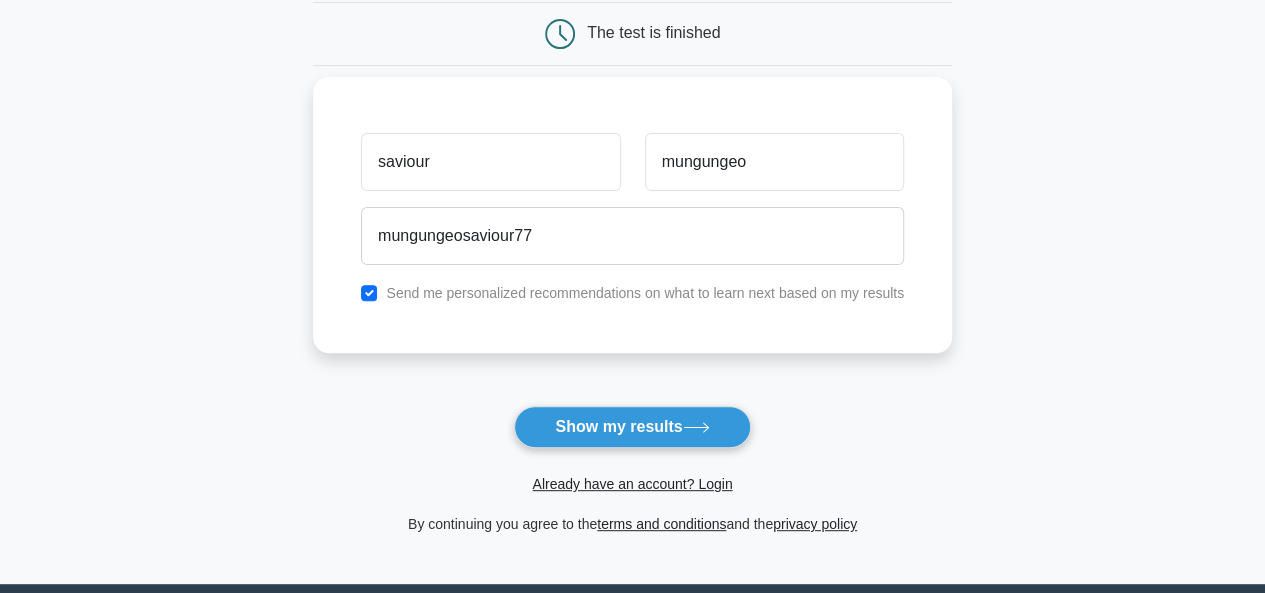 click on "Send me personalized recommendations on what to learn next based on my results" at bounding box center [645, 293] 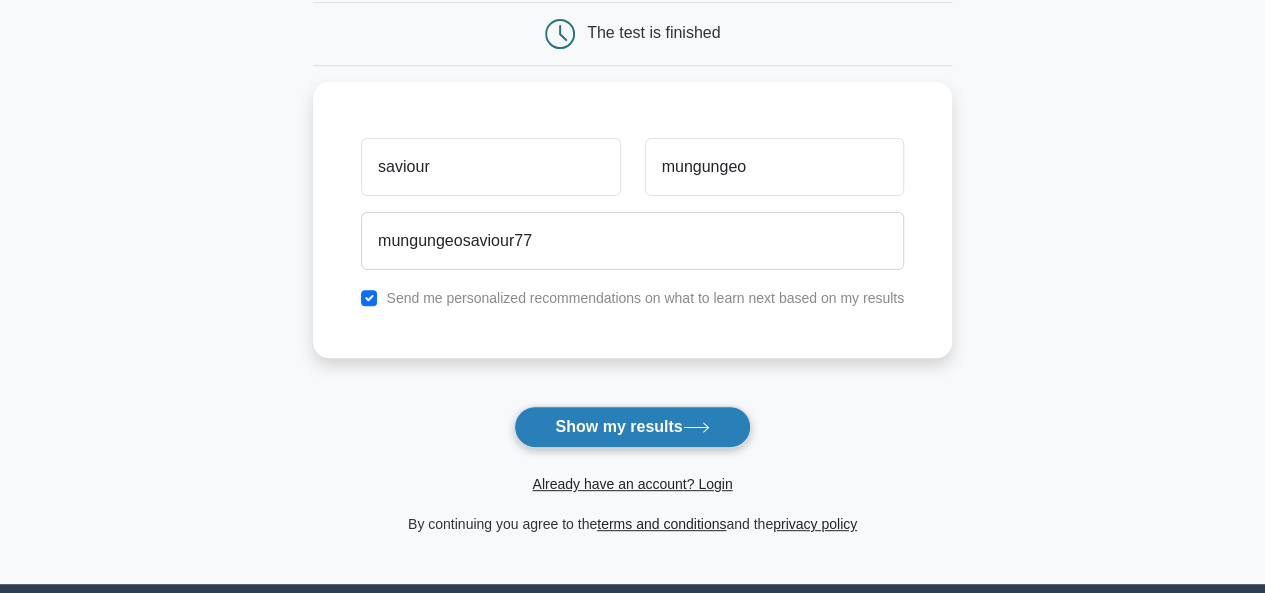 click on "Show my results" at bounding box center [632, 427] 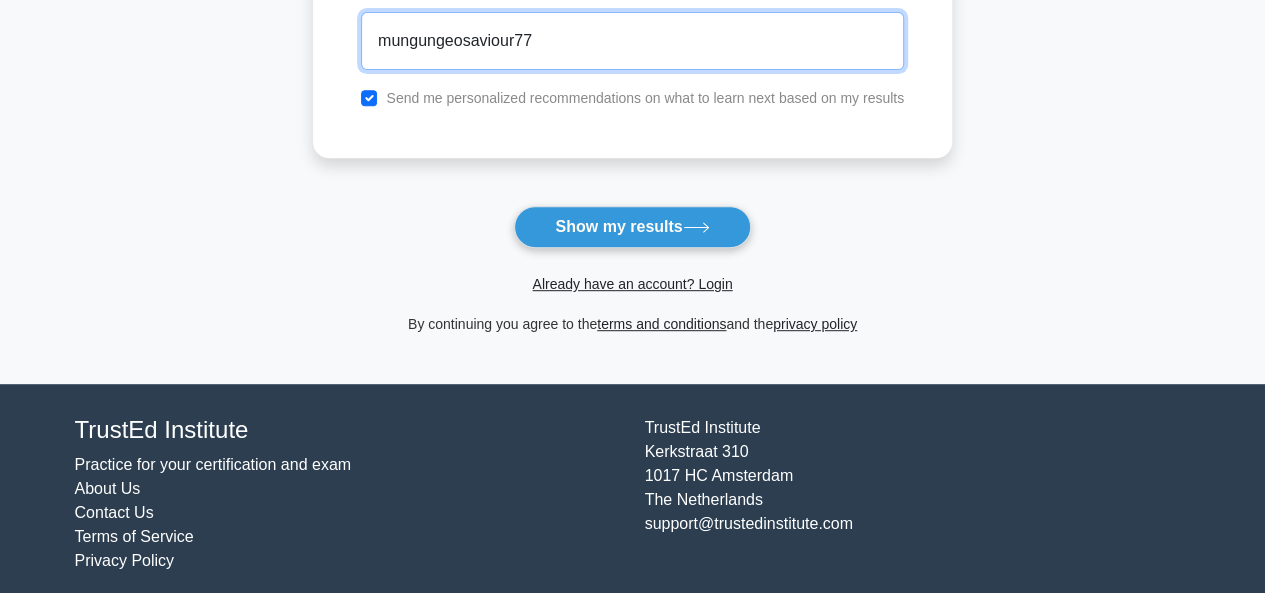 scroll, scrollTop: 409, scrollLeft: 0, axis: vertical 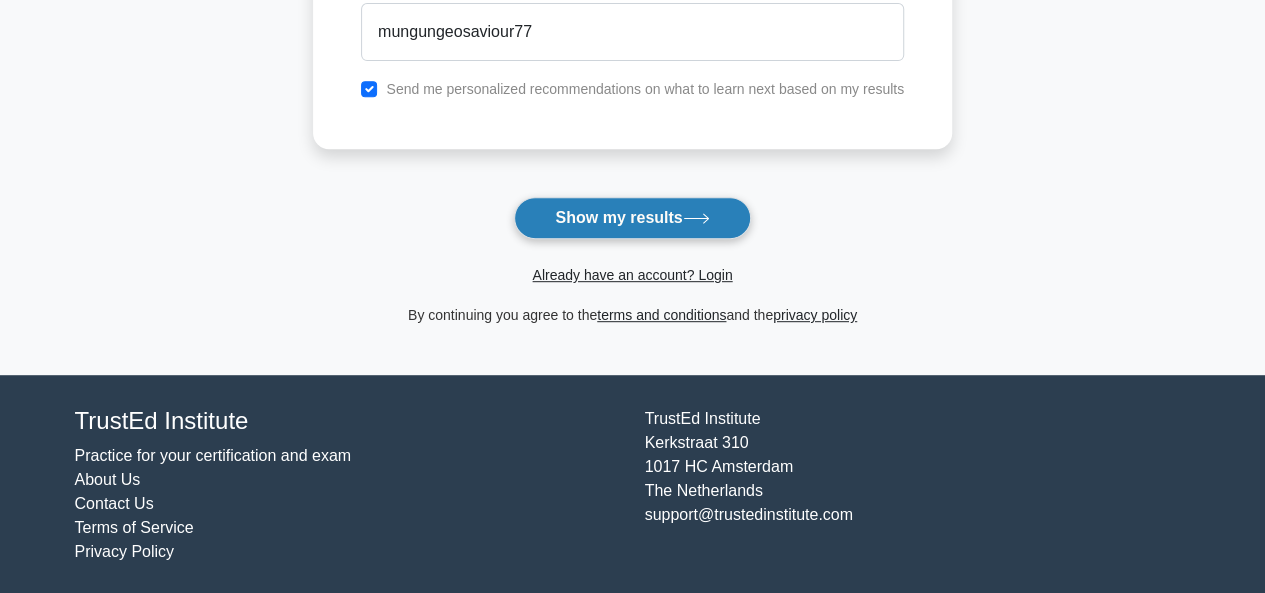 click on "Show my results" at bounding box center [632, 218] 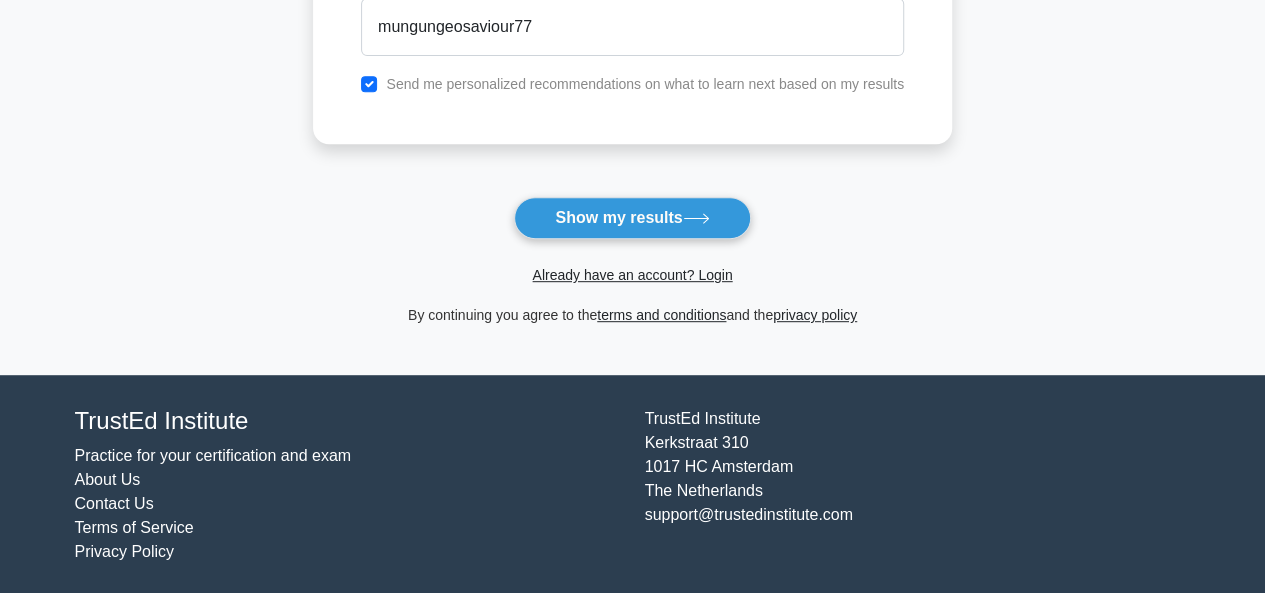 click on "Send me personalized recommendations on what to learn next based on my results" at bounding box center (645, 84) 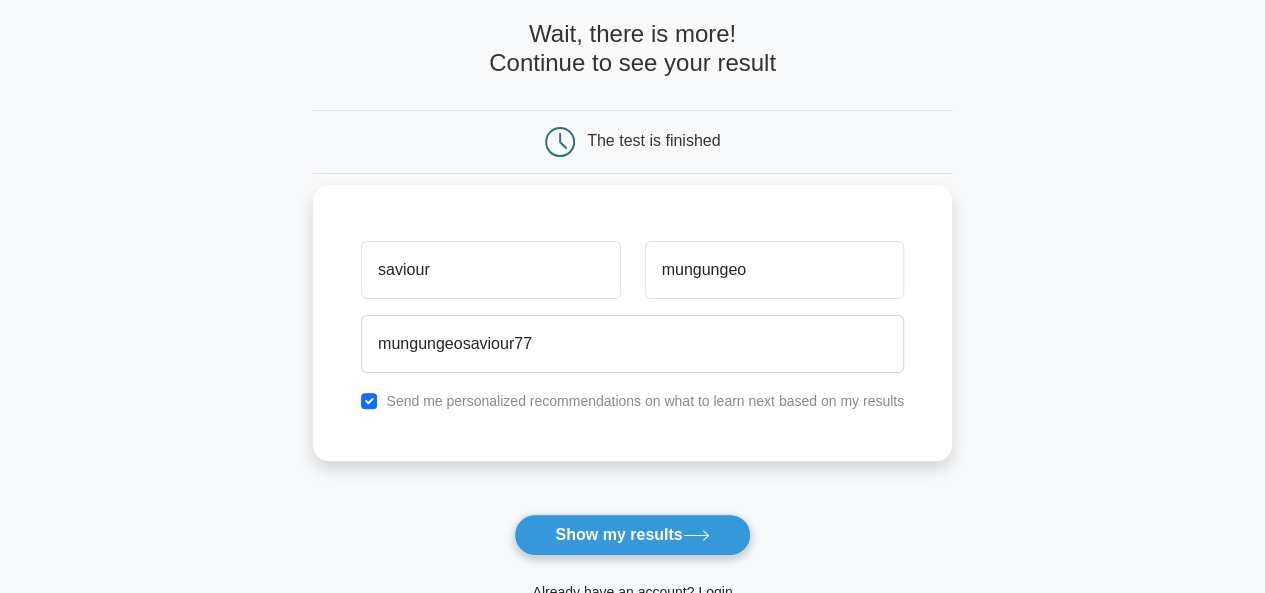 scroll, scrollTop: 89, scrollLeft: 0, axis: vertical 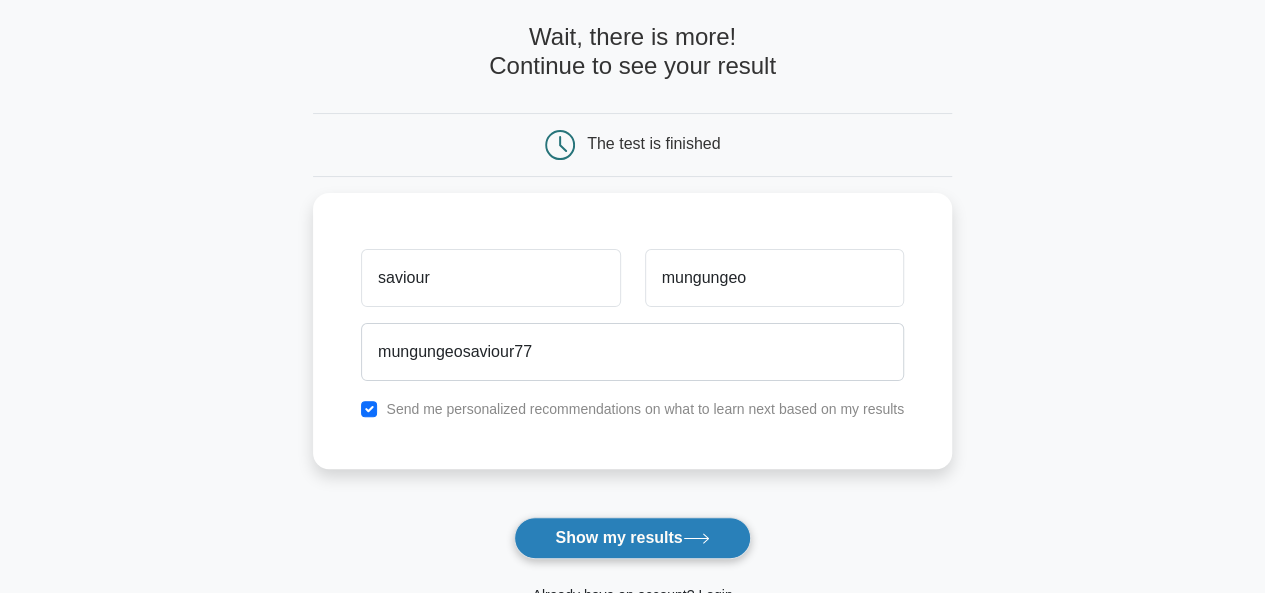 click on "Show my results" at bounding box center (632, 538) 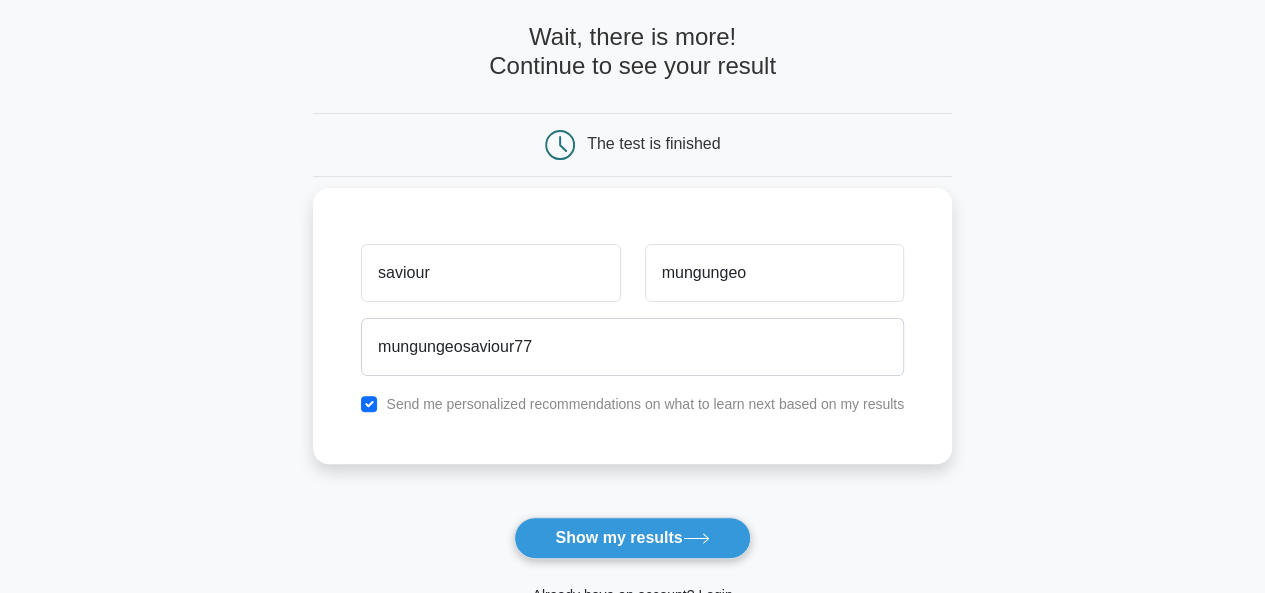 click on "Send me personalized recommendations on what to learn next based on my results" at bounding box center (645, 404) 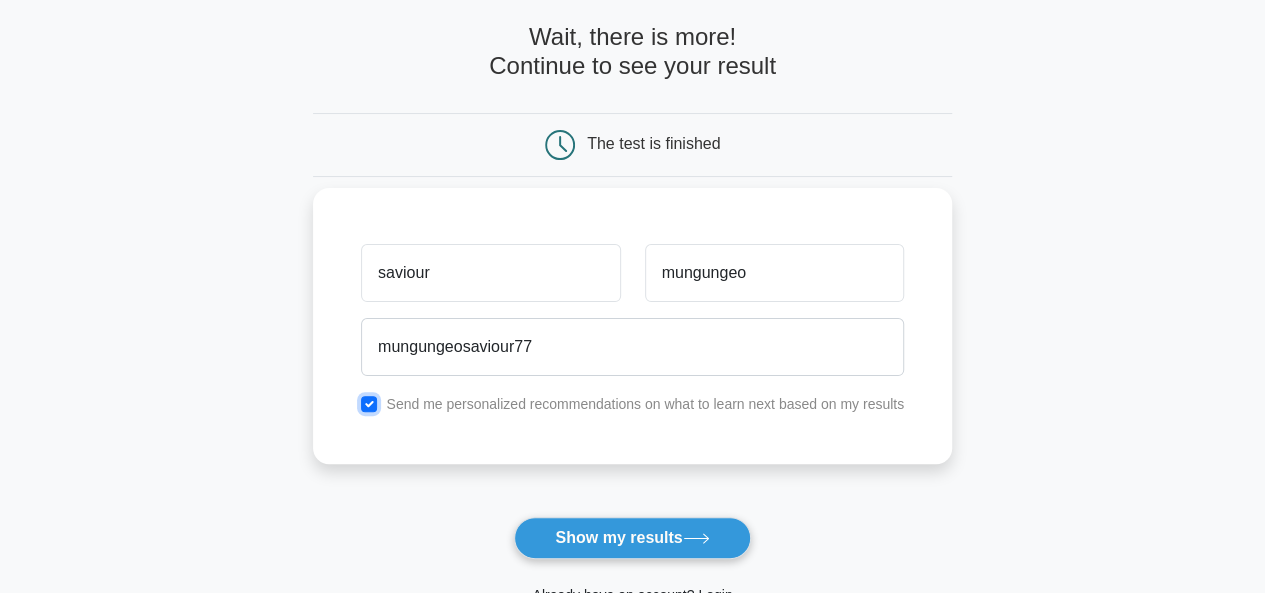 click at bounding box center (369, 404) 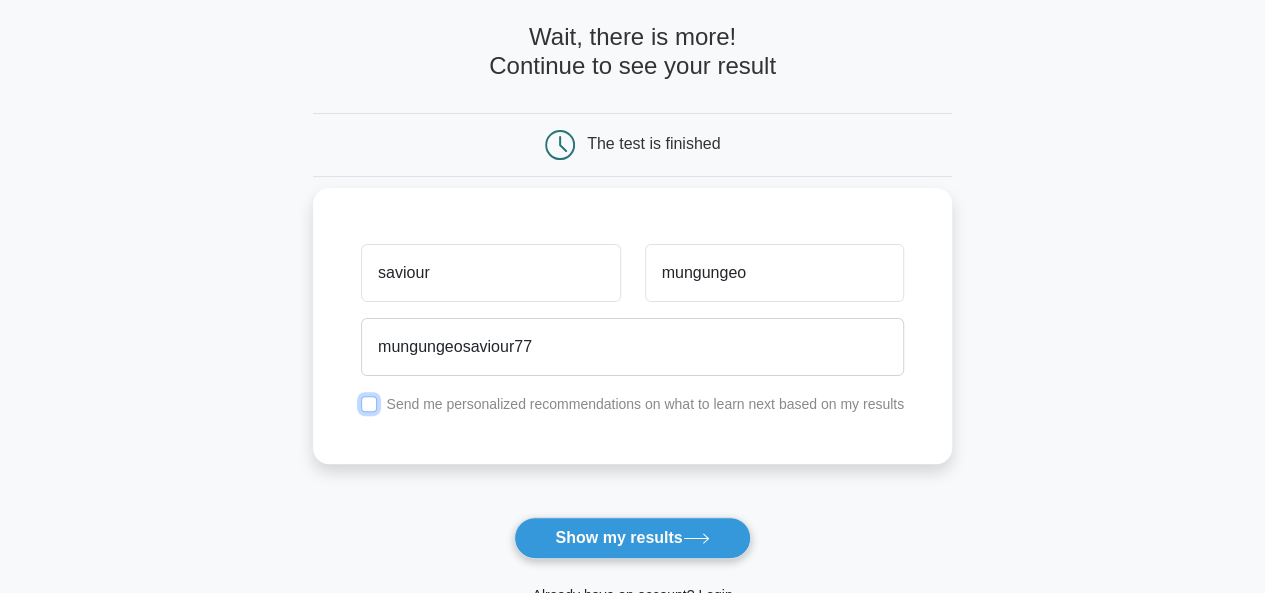 click at bounding box center [369, 404] 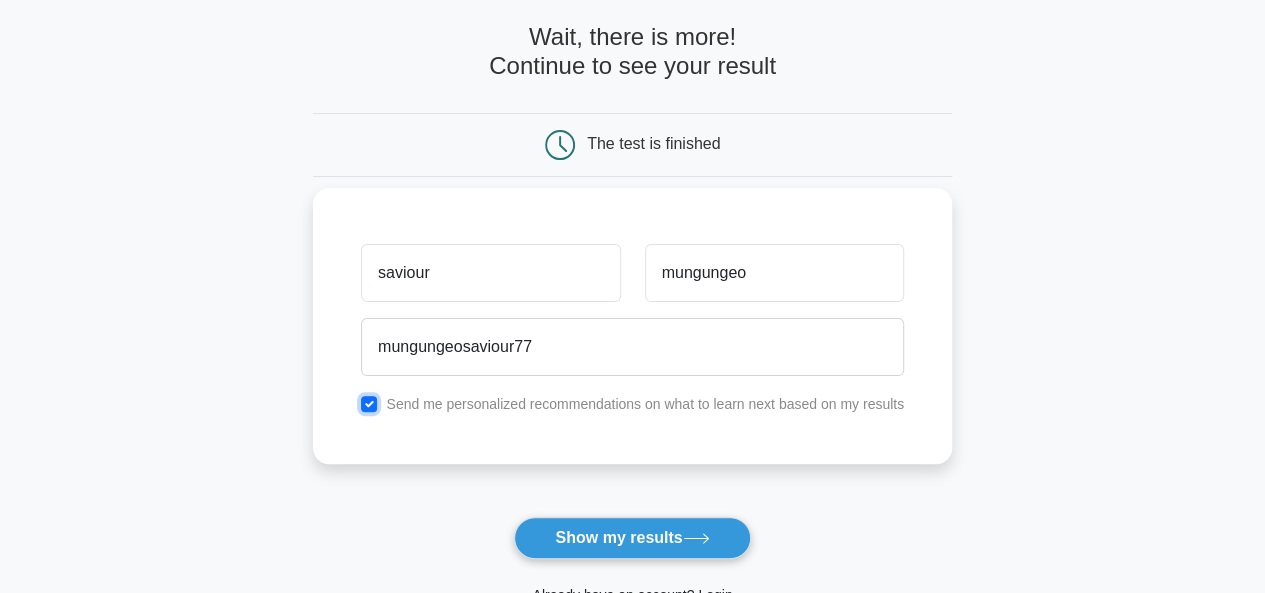 click at bounding box center [369, 404] 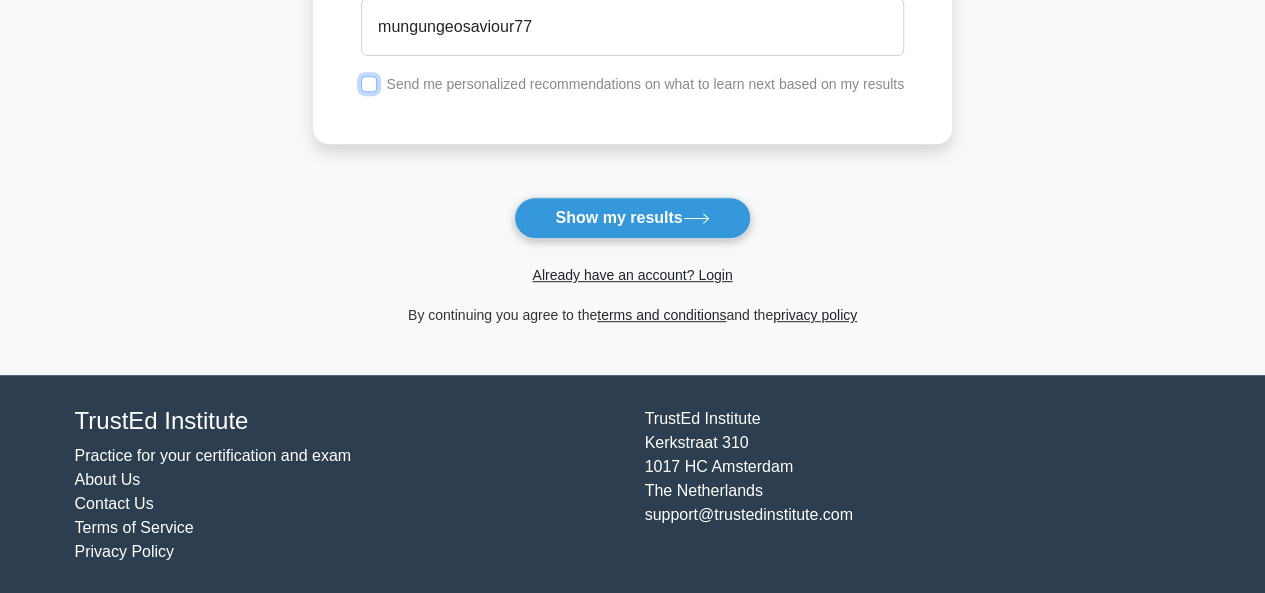 scroll, scrollTop: 369, scrollLeft: 0, axis: vertical 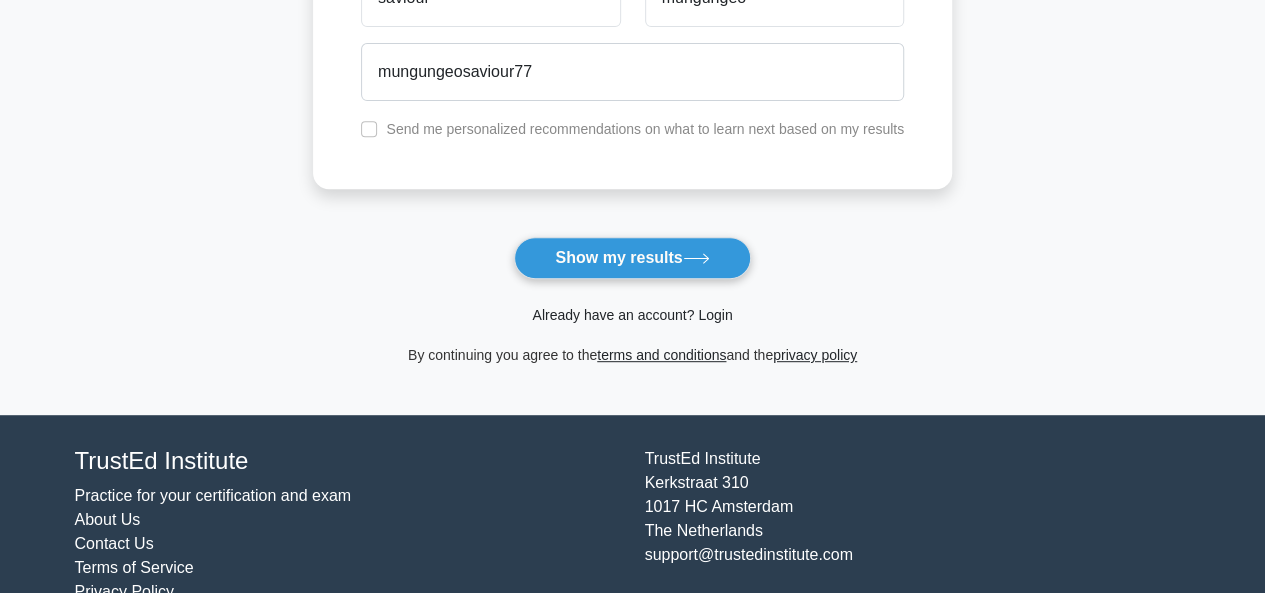 click on "Already have an account? Login" at bounding box center (632, 315) 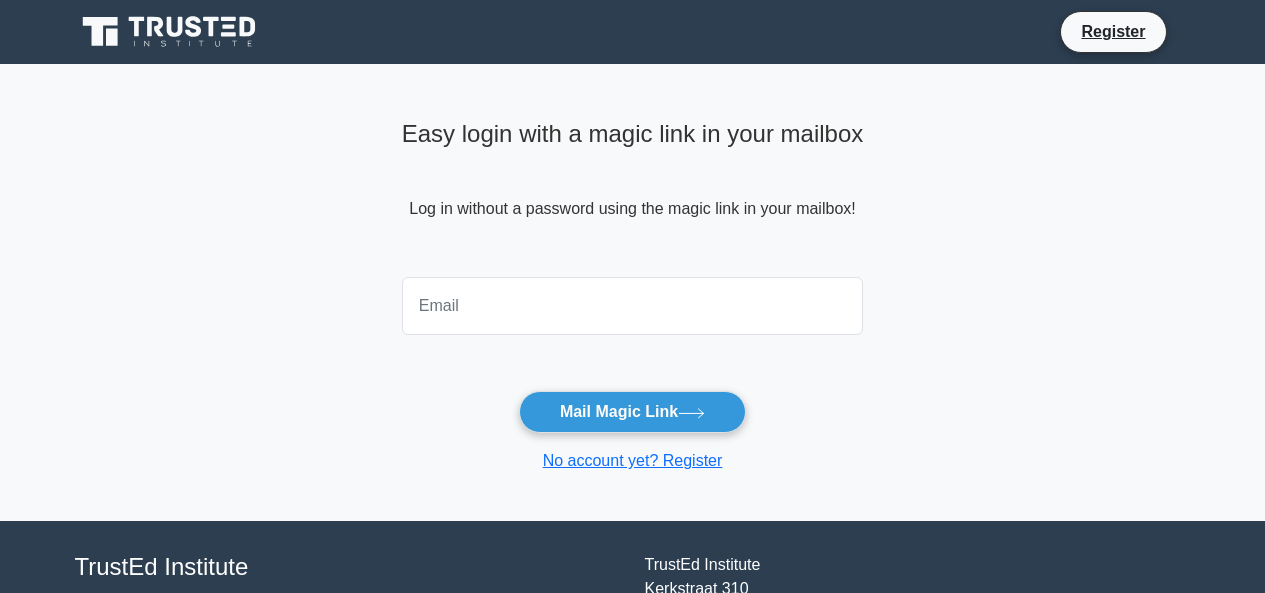 scroll, scrollTop: 0, scrollLeft: 0, axis: both 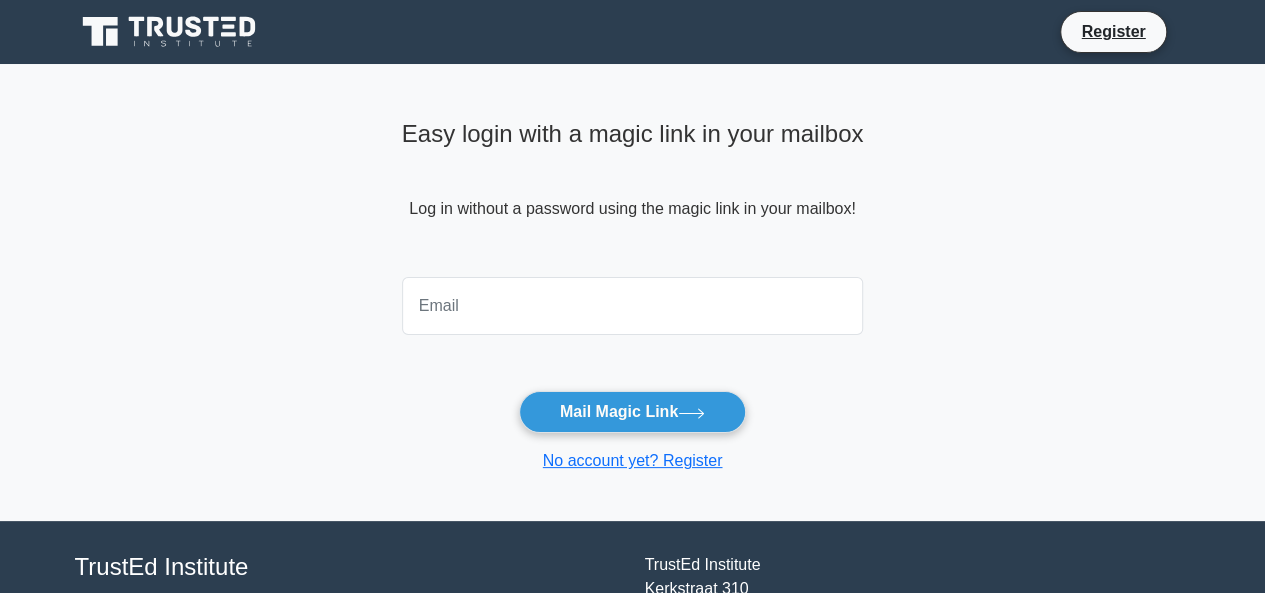 drag, startPoint x: 0, startPoint y: 0, endPoint x: 689, endPoint y: 312, distance: 756.3498 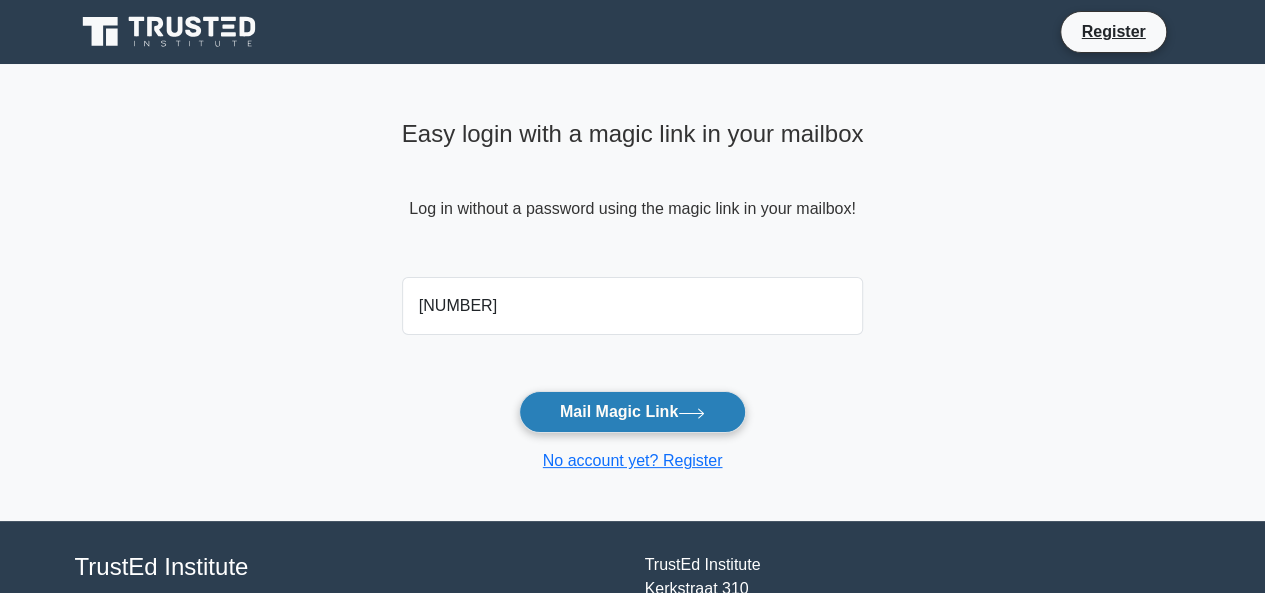 click on "Mail Magic Link" at bounding box center (632, 412) 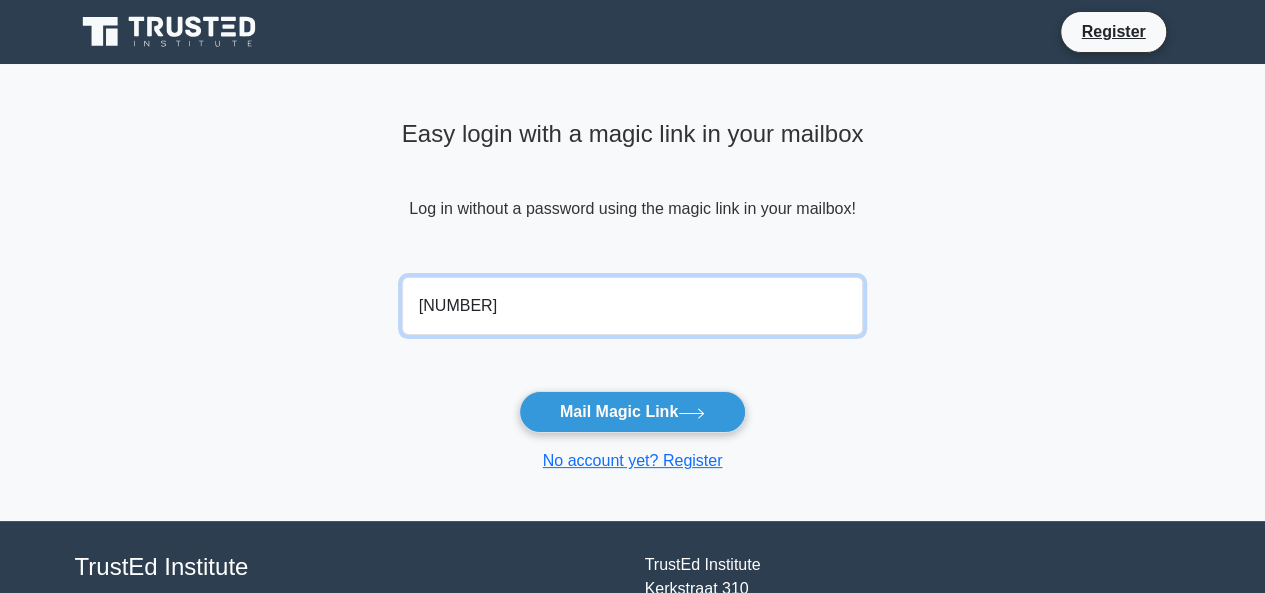 click on "[NUMBER]" at bounding box center [633, 306] 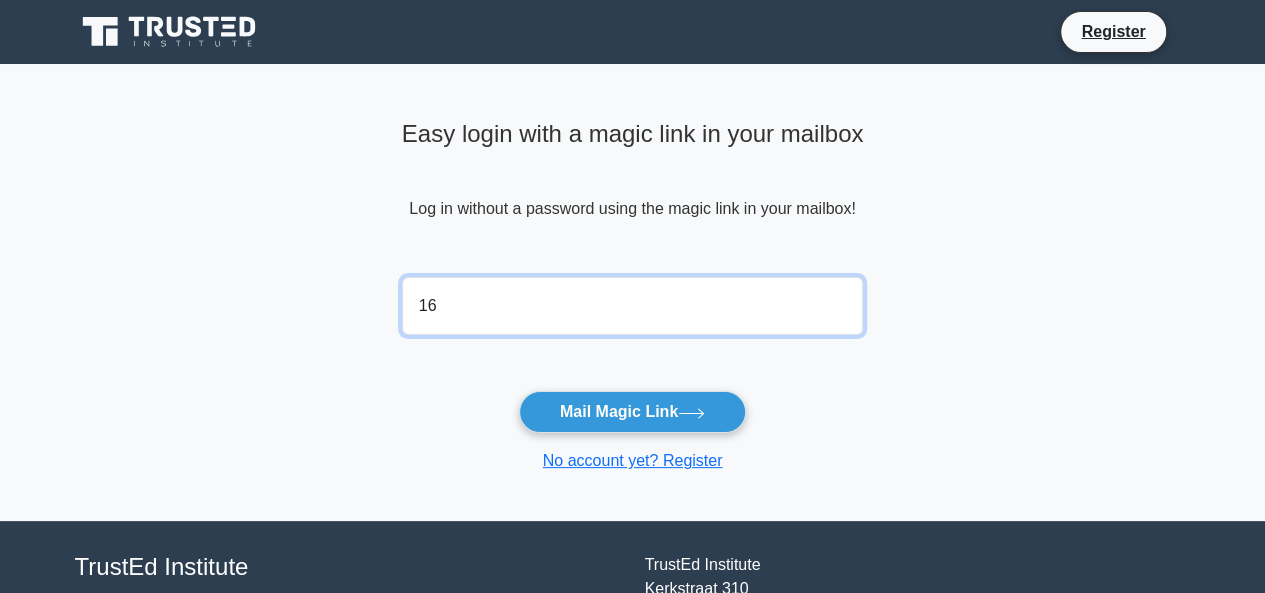 type on "6" 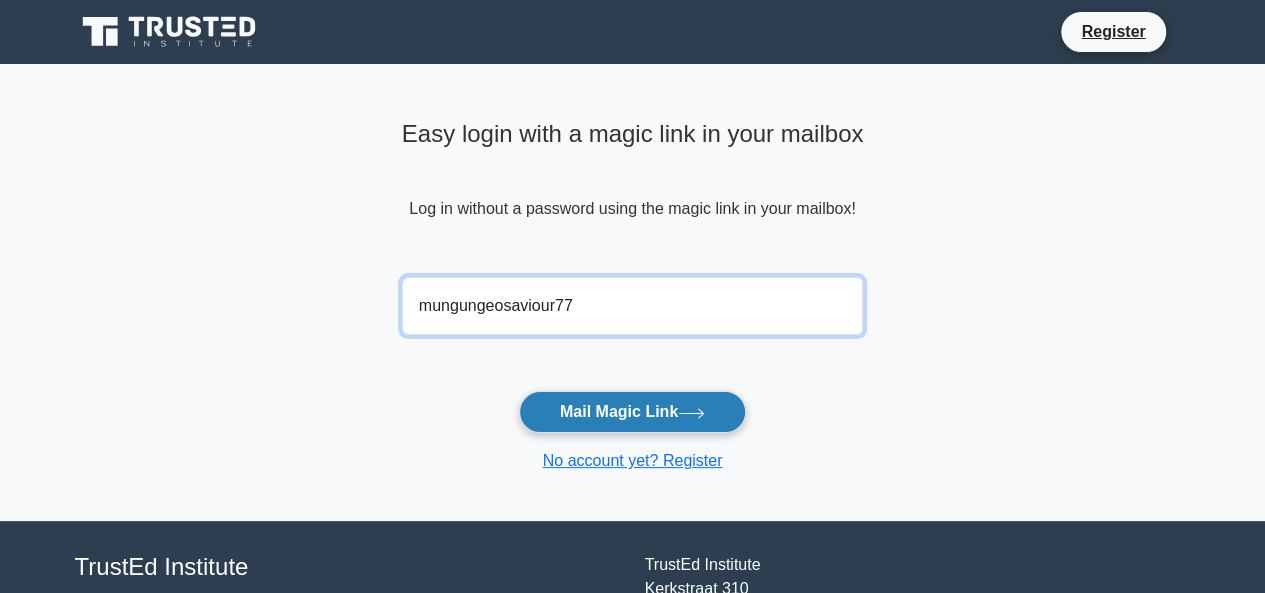 type on "mungungeosaviour77" 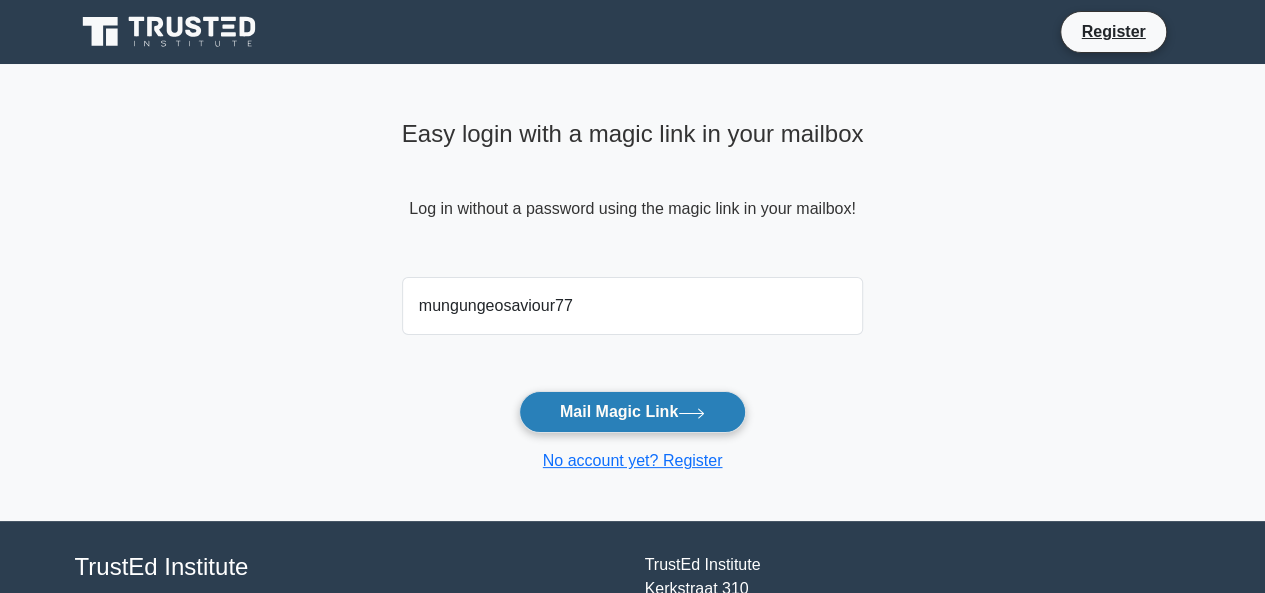 click on "Mail Magic Link" at bounding box center (632, 412) 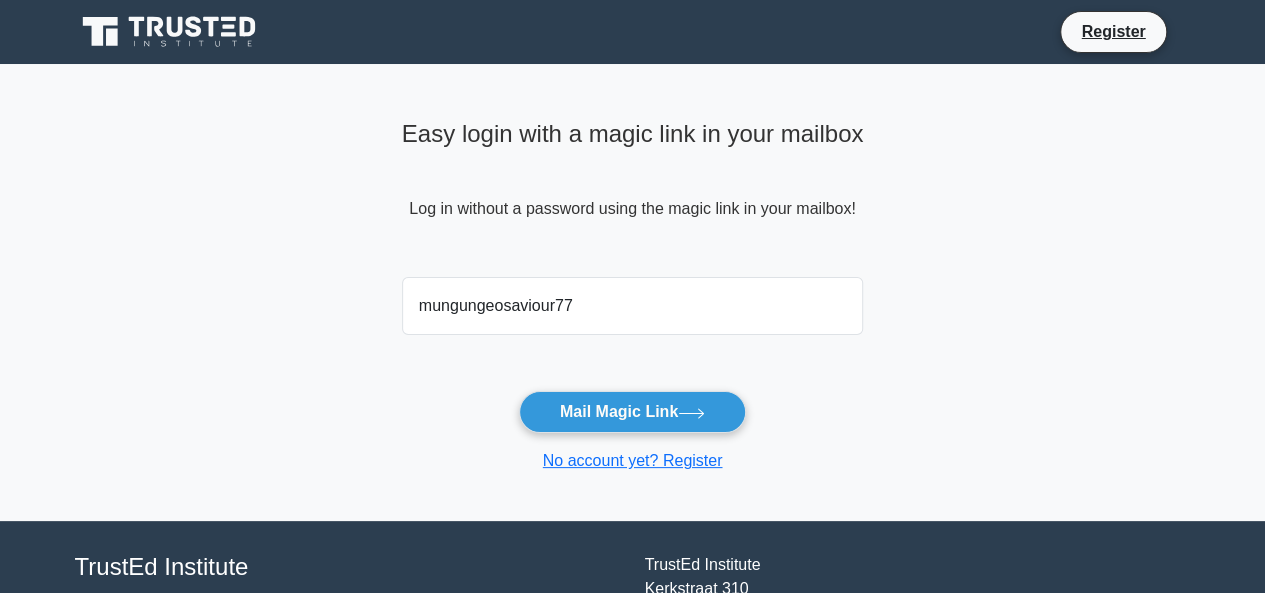 click on "[EMAIL]
Mail Magic Link
No account yet? Register" at bounding box center (633, 371) 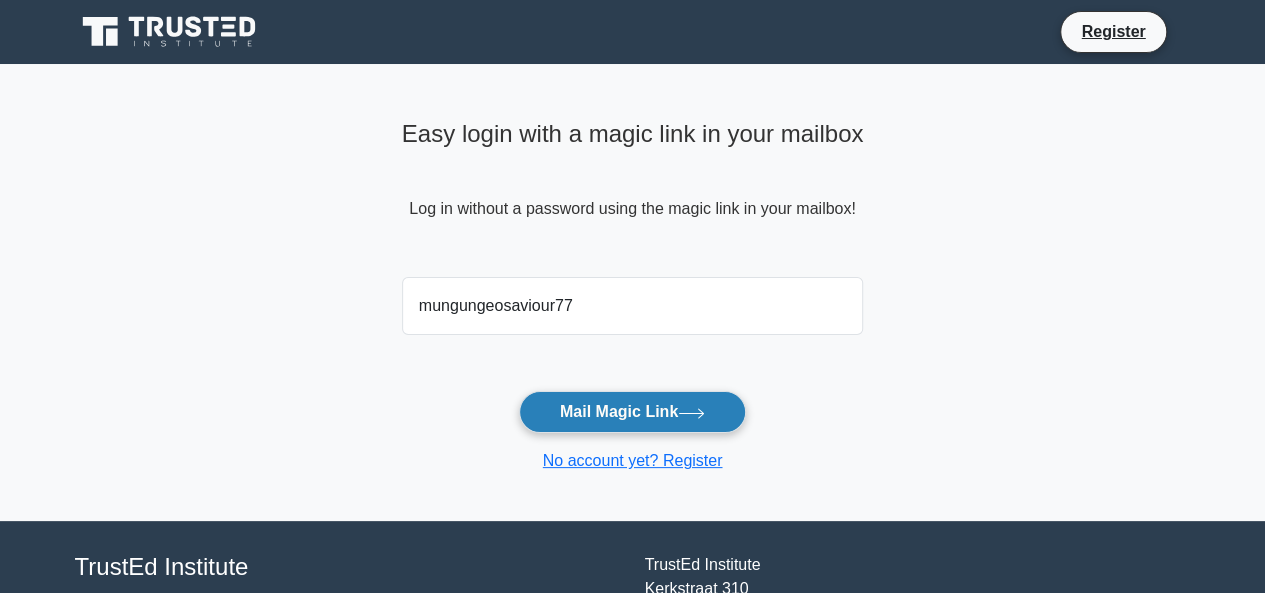 click on "Mail Magic Link" at bounding box center [632, 412] 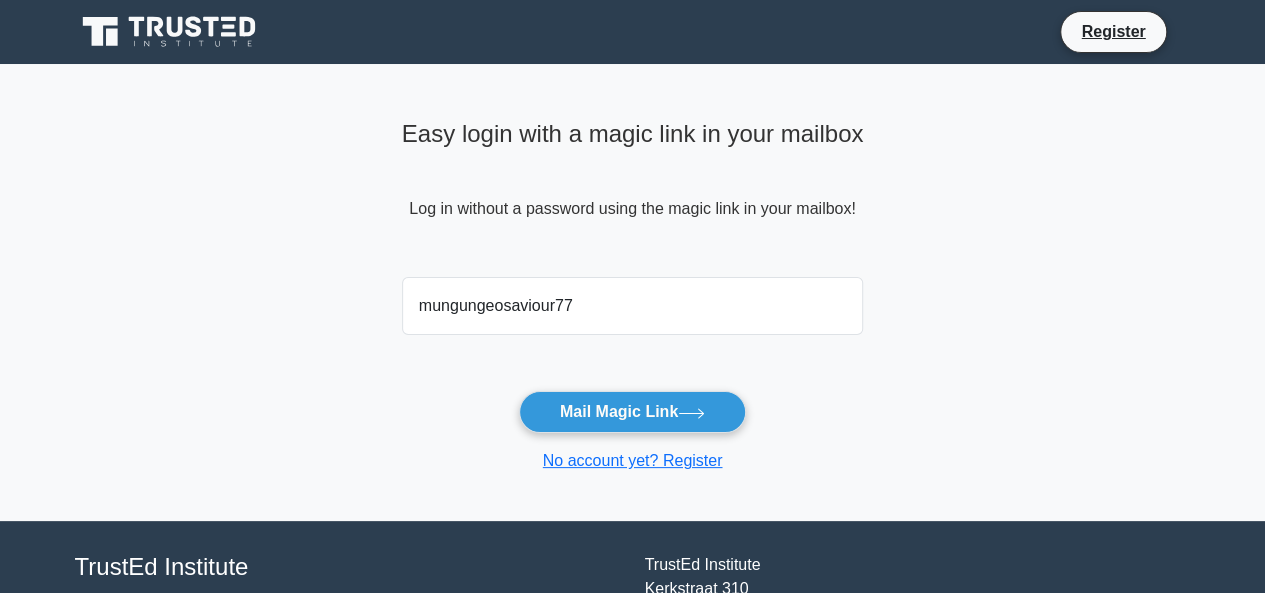 click on "Easy login with a magic link in your mailbox
Log in without a password using the magic link in your mailbox!
mungungeosaviour77
Mail Magic Link
No account yet? Register" at bounding box center [632, 292] 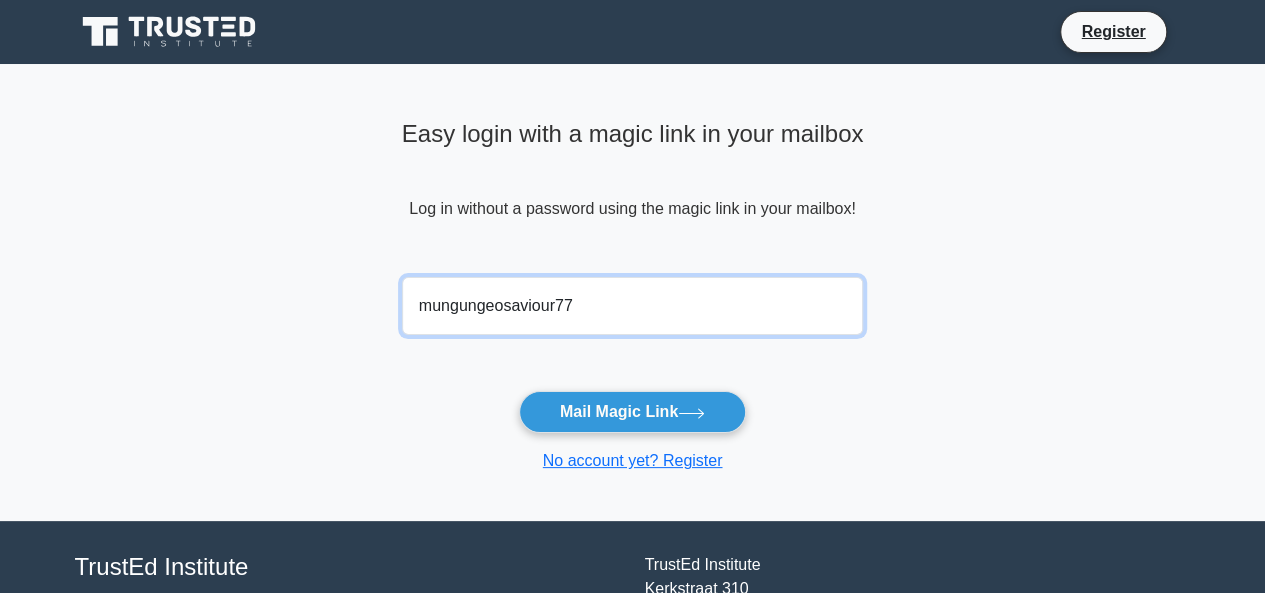 click on "mungungeosaviour77" at bounding box center (633, 306) 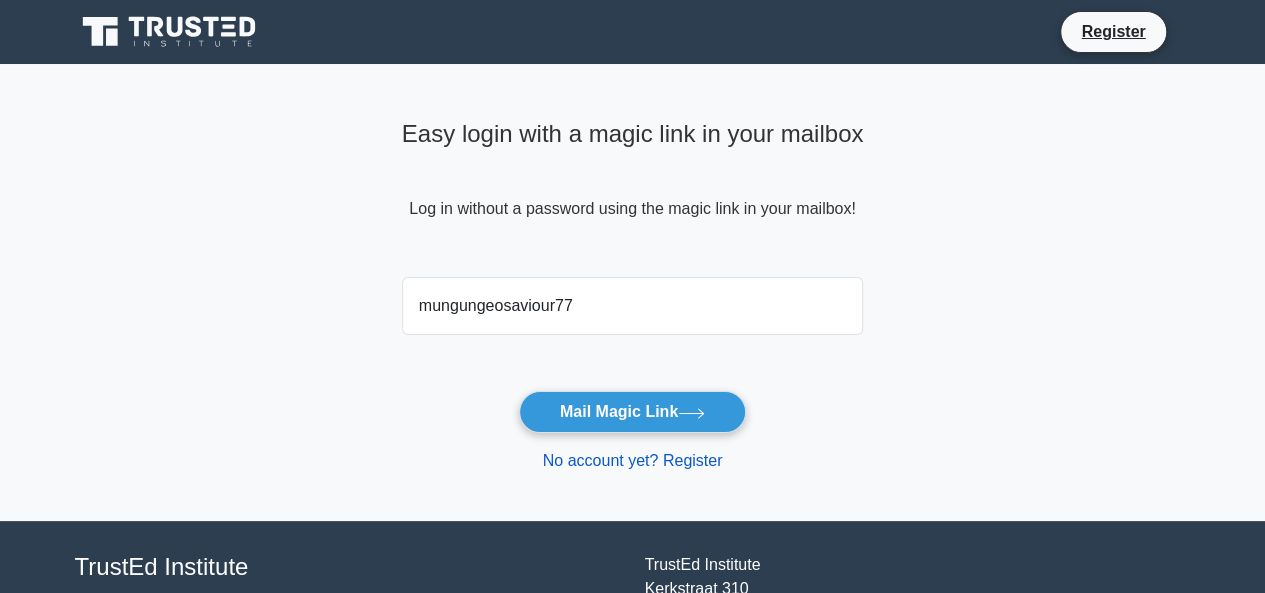click on "No account yet? Register" at bounding box center (633, 460) 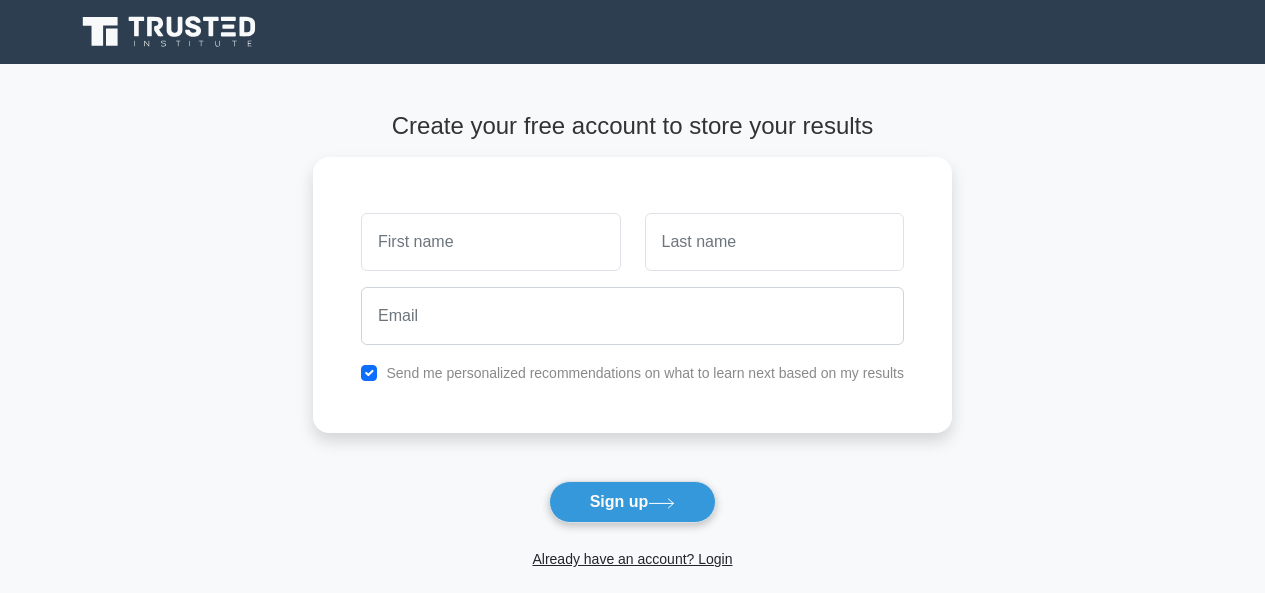scroll, scrollTop: 0, scrollLeft: 0, axis: both 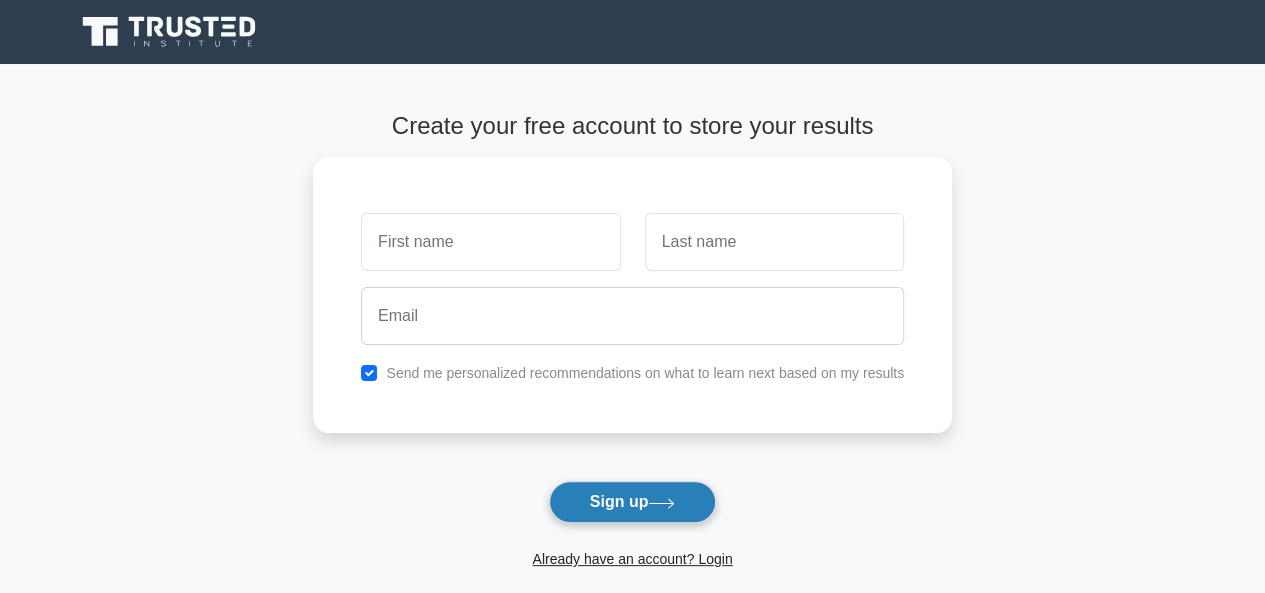 click on "Sign up" at bounding box center (633, 502) 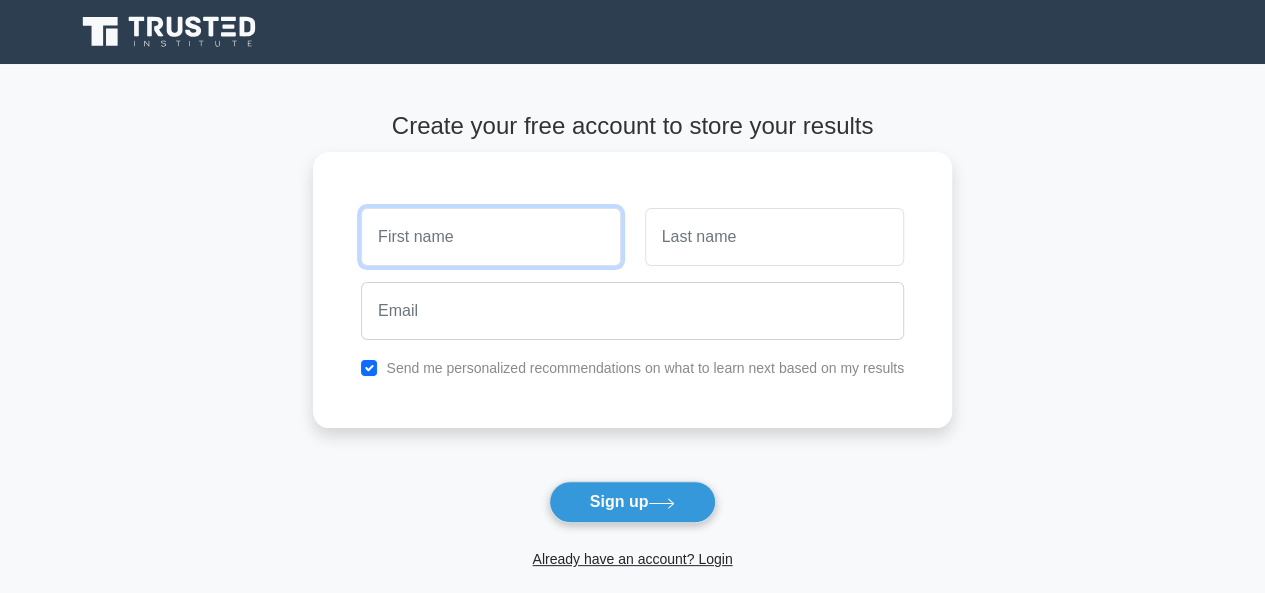 click at bounding box center [490, 237] 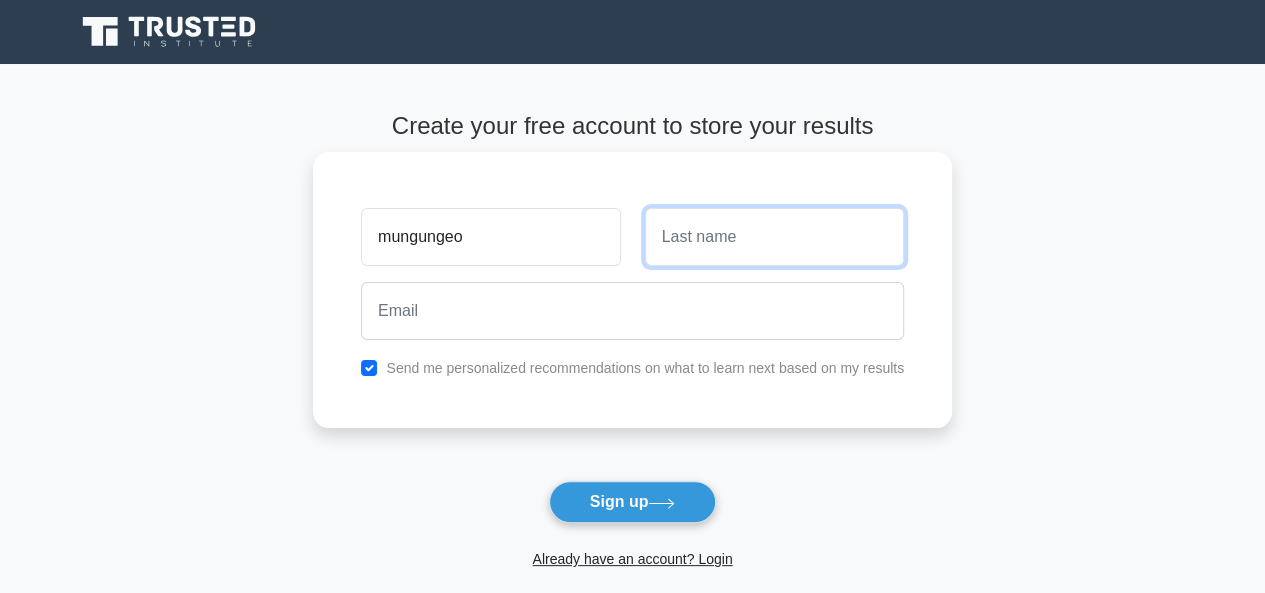 click at bounding box center (774, 237) 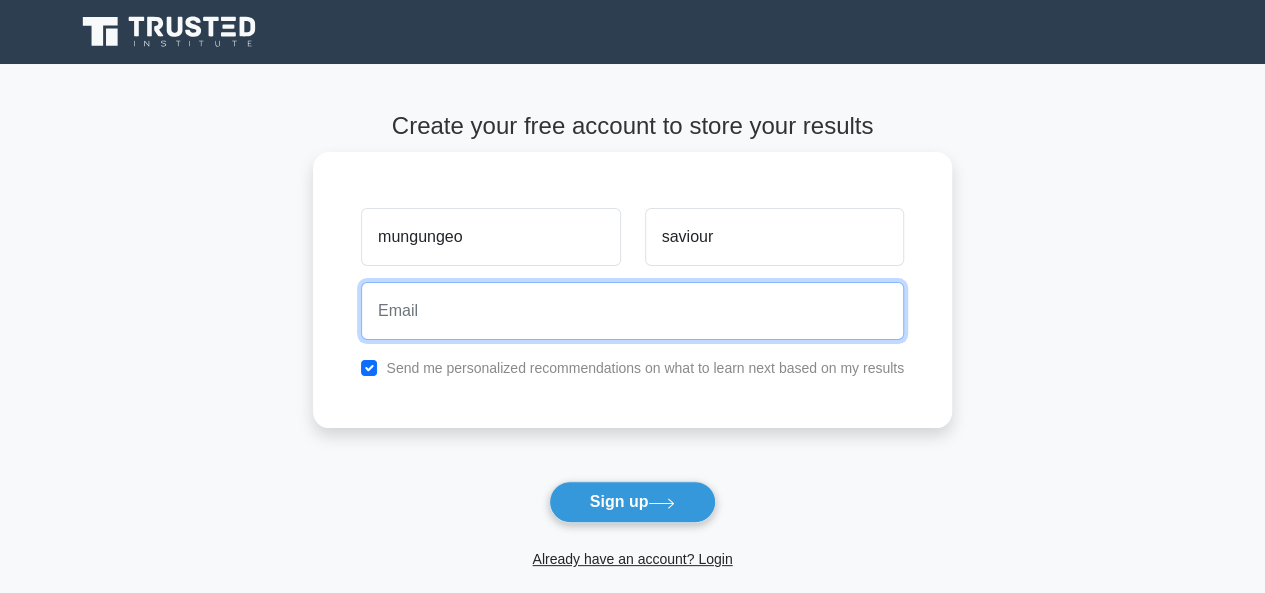 click at bounding box center [632, 311] 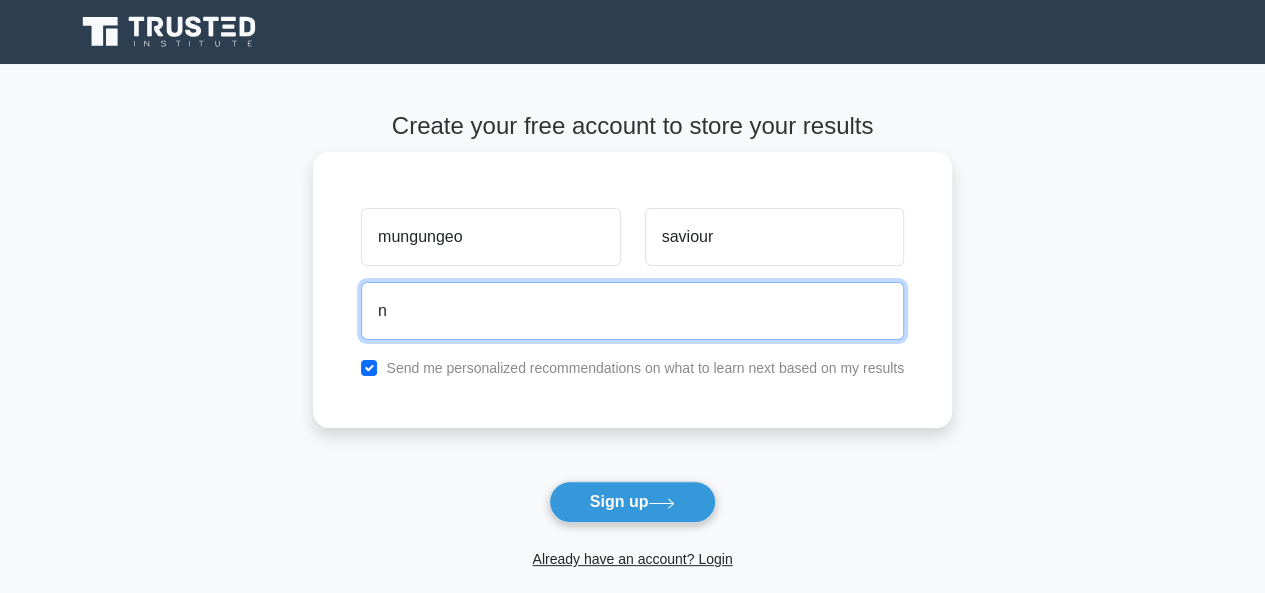 click on "n" at bounding box center (632, 311) 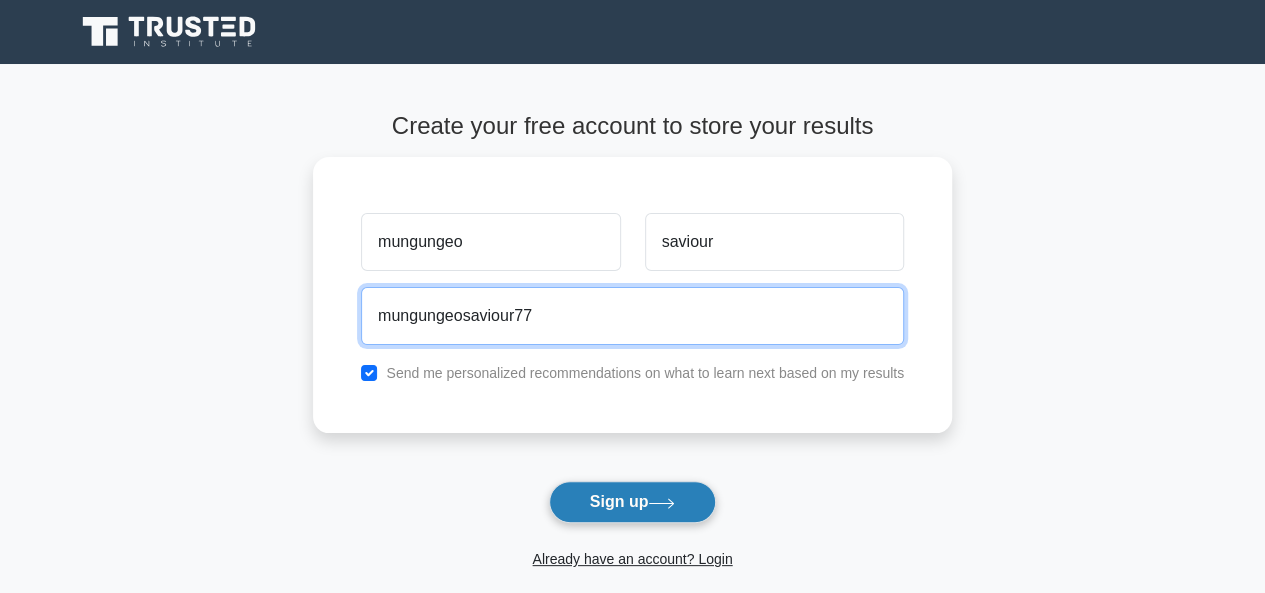 type on "mungungeosaviour77" 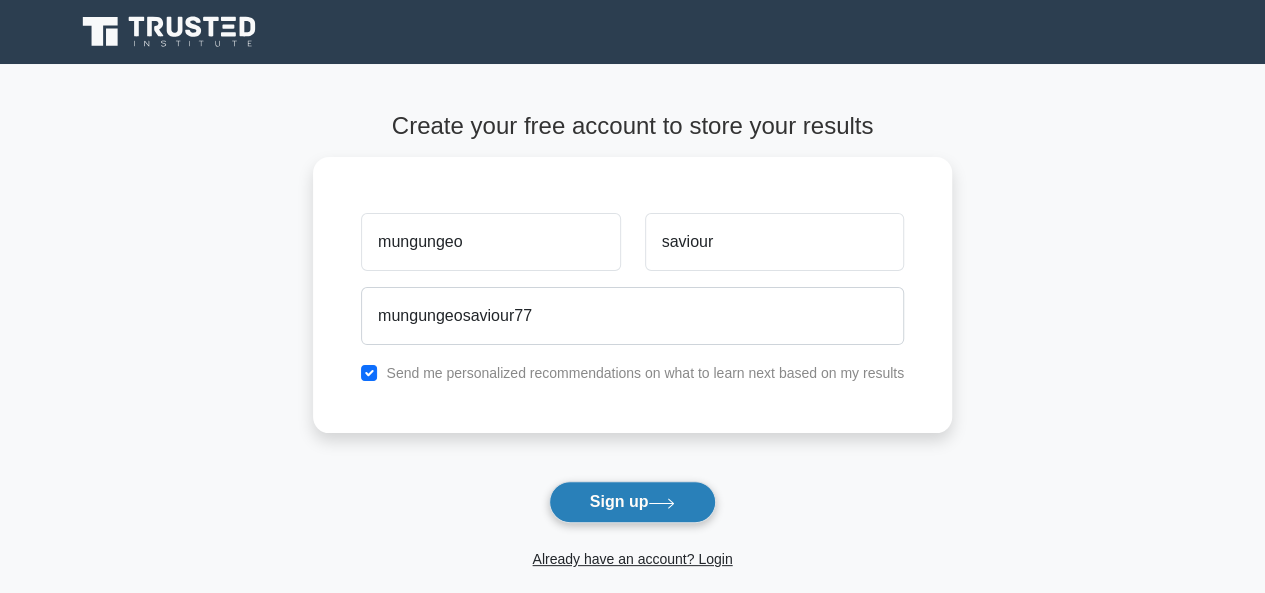 click on "Sign up" at bounding box center [633, 502] 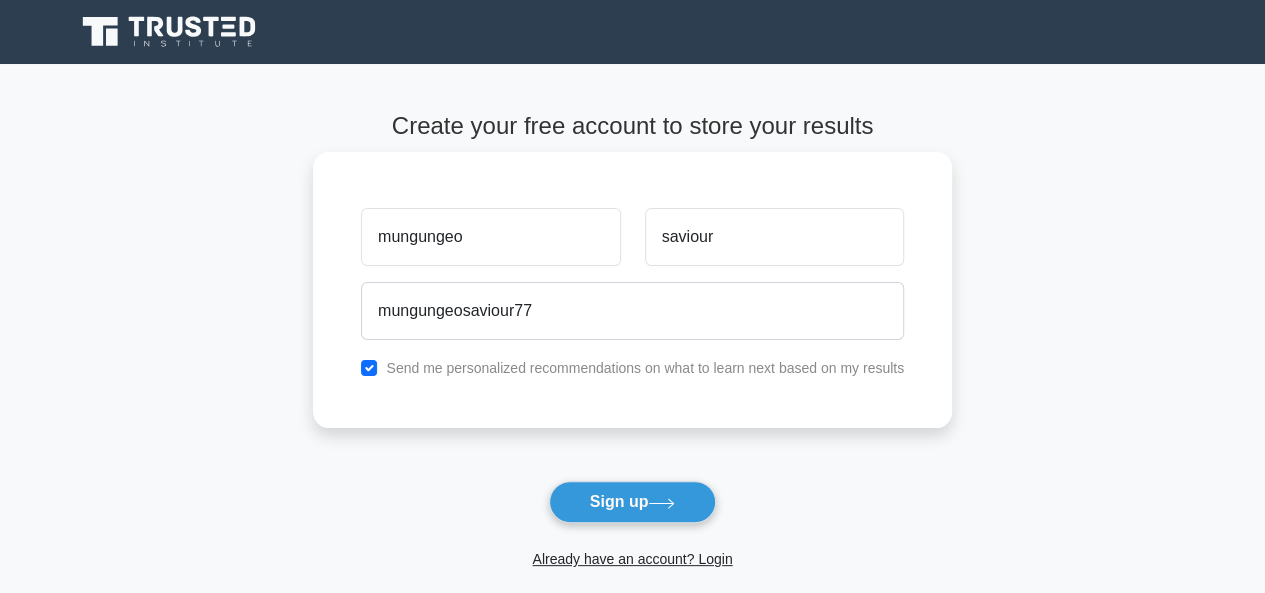 click on "Send me personalized recommendations on what to learn next based on my results" at bounding box center [645, 368] 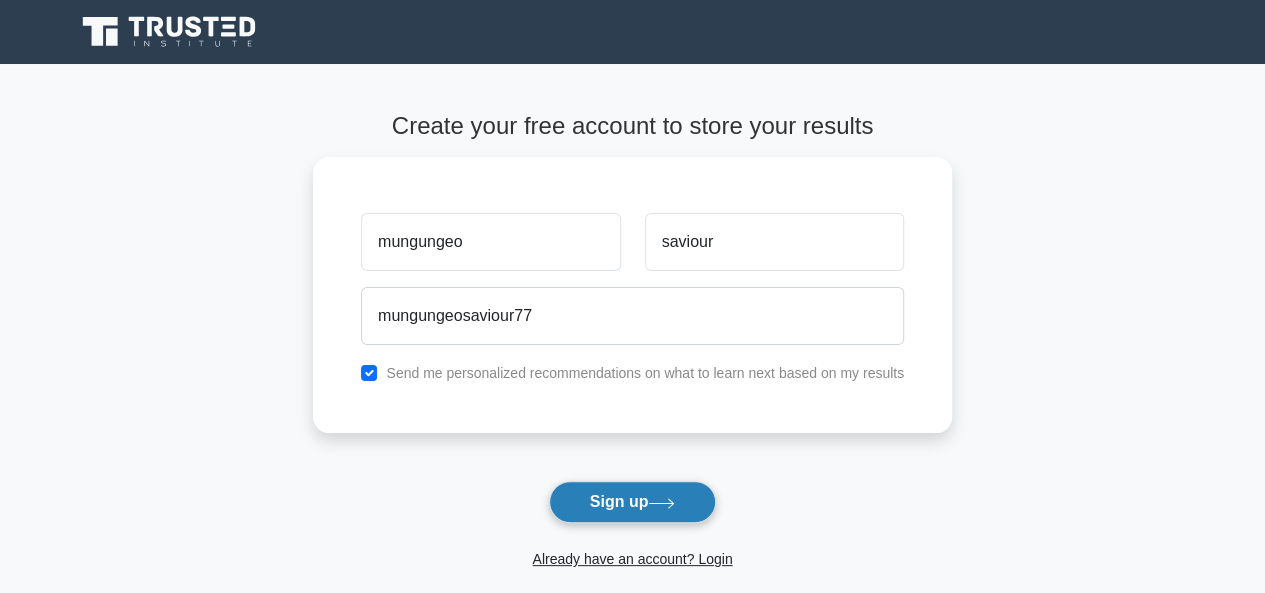 click on "Sign up" at bounding box center [633, 502] 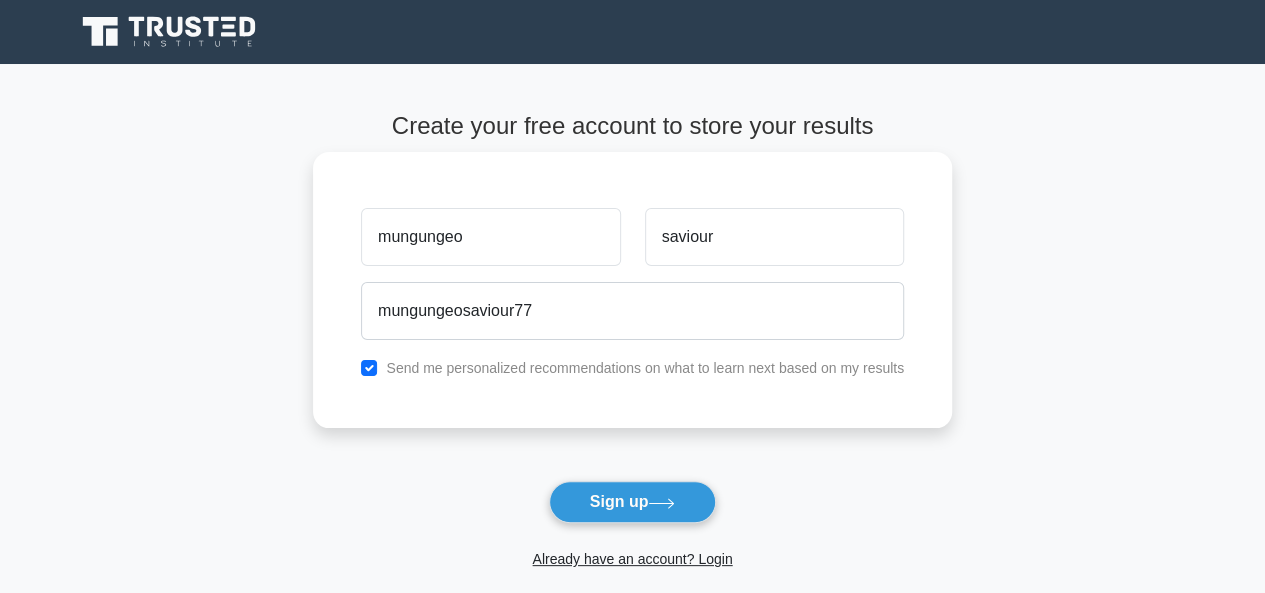 click on "Send me personalized recommendations on what to learn next based on my results" at bounding box center [645, 368] 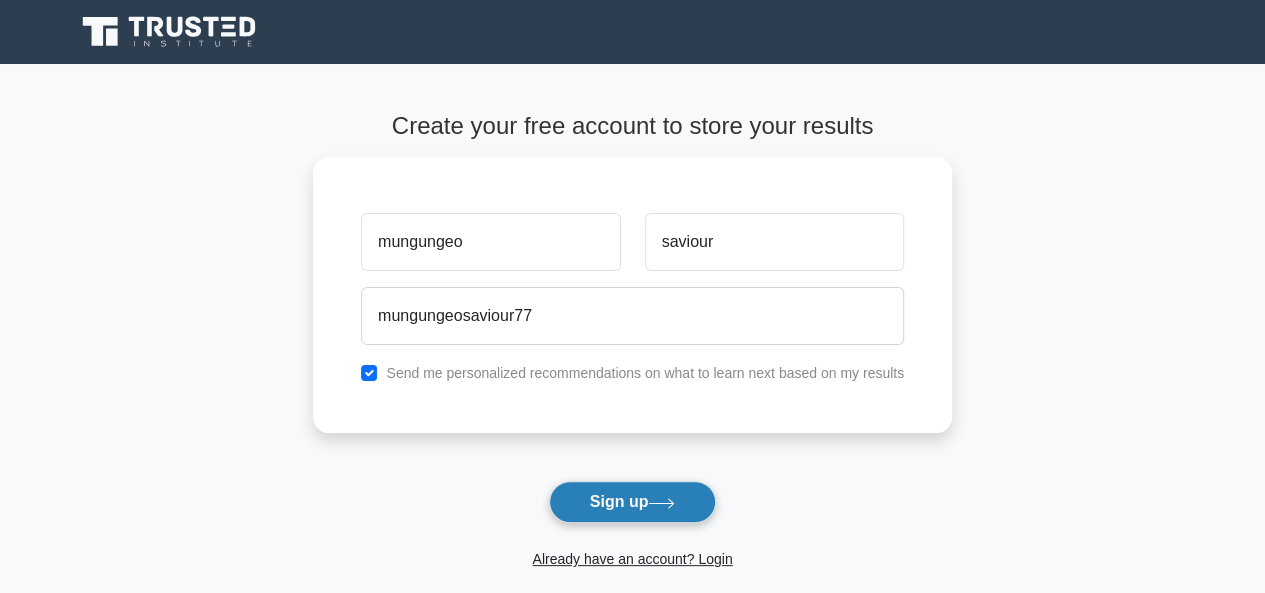 click on "Sign up" at bounding box center [633, 502] 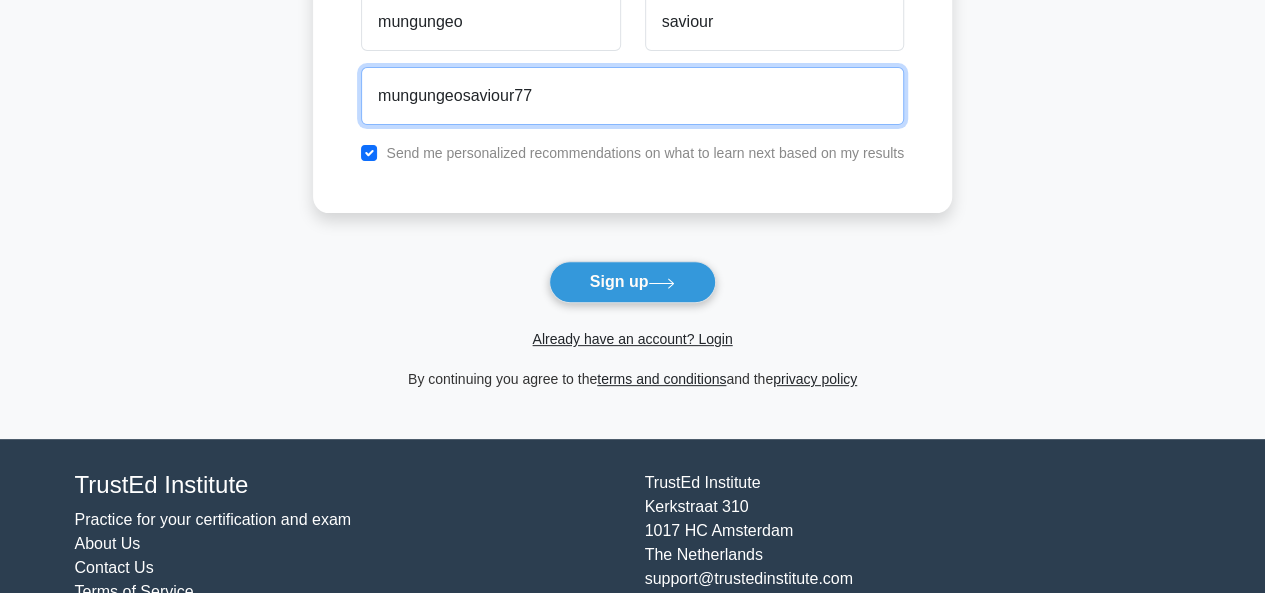 scroll, scrollTop: 240, scrollLeft: 0, axis: vertical 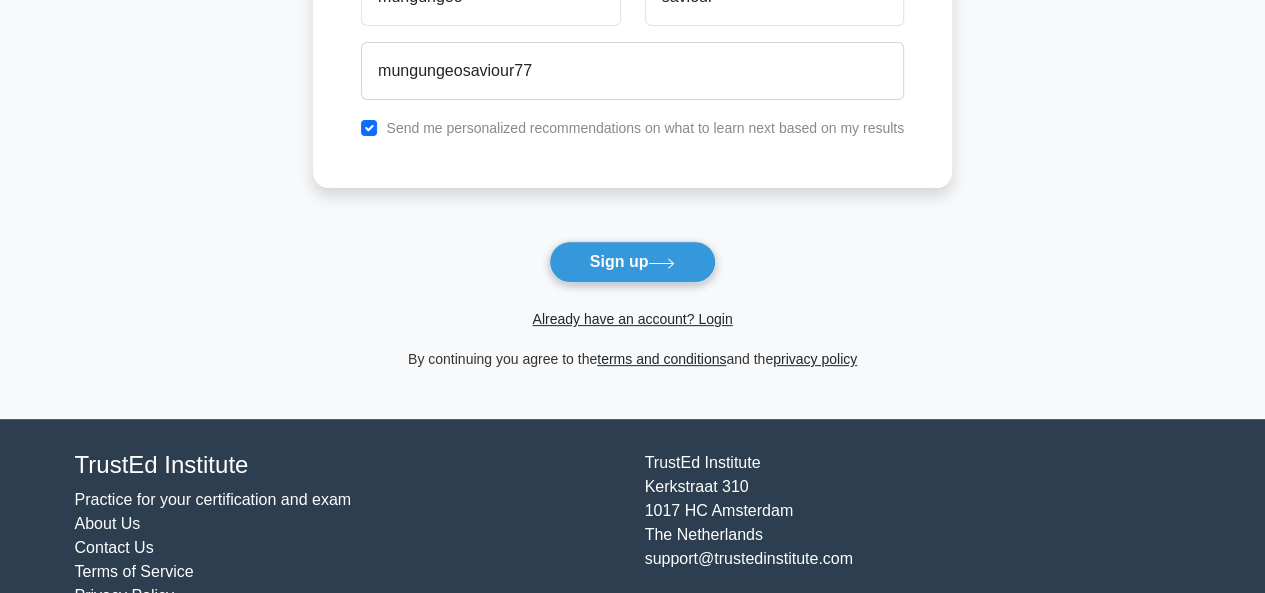 click on "Send me personalized recommendations on what to learn next based on my results" at bounding box center (645, 128) 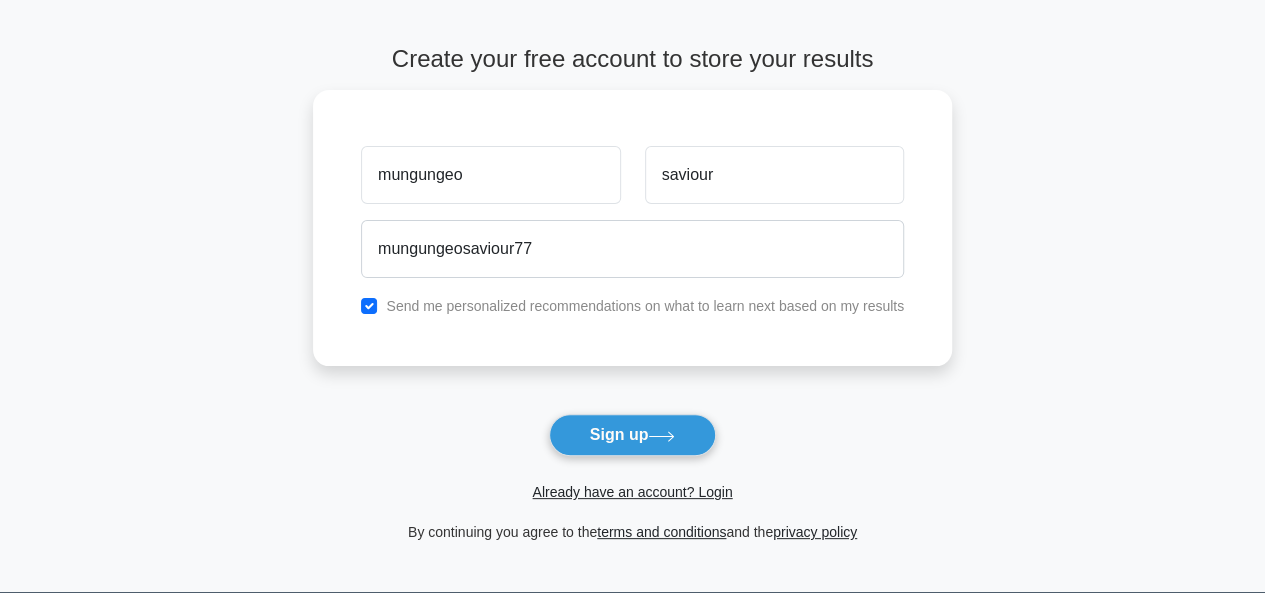 scroll, scrollTop: 40, scrollLeft: 0, axis: vertical 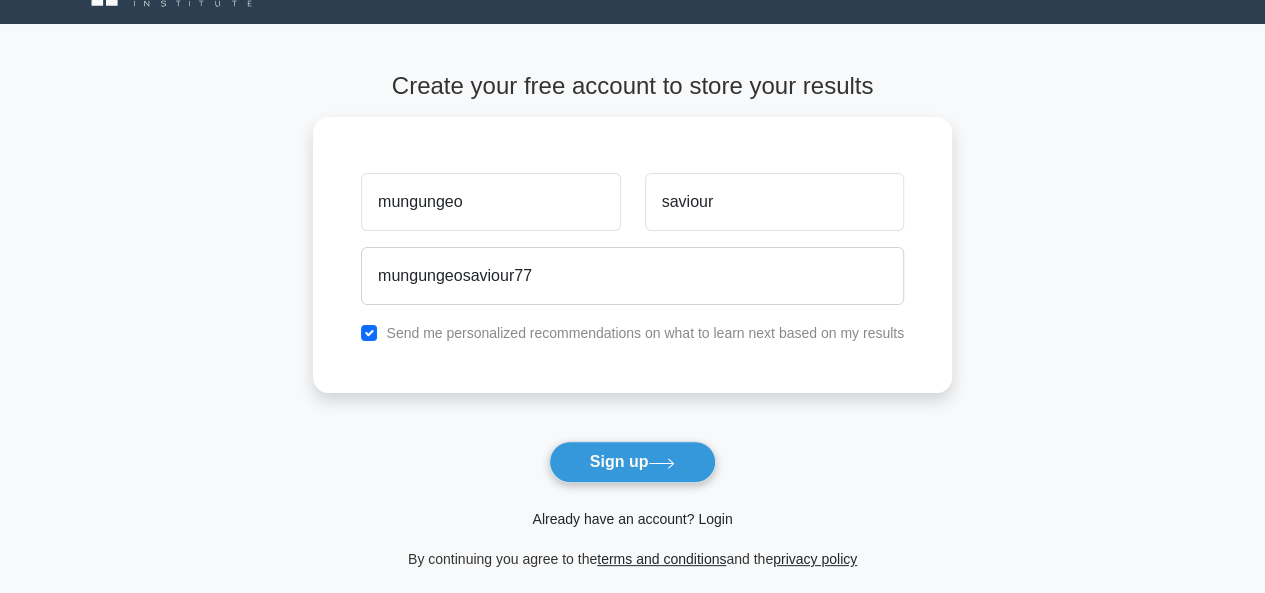 click on "Already have an account? Login" at bounding box center (632, 519) 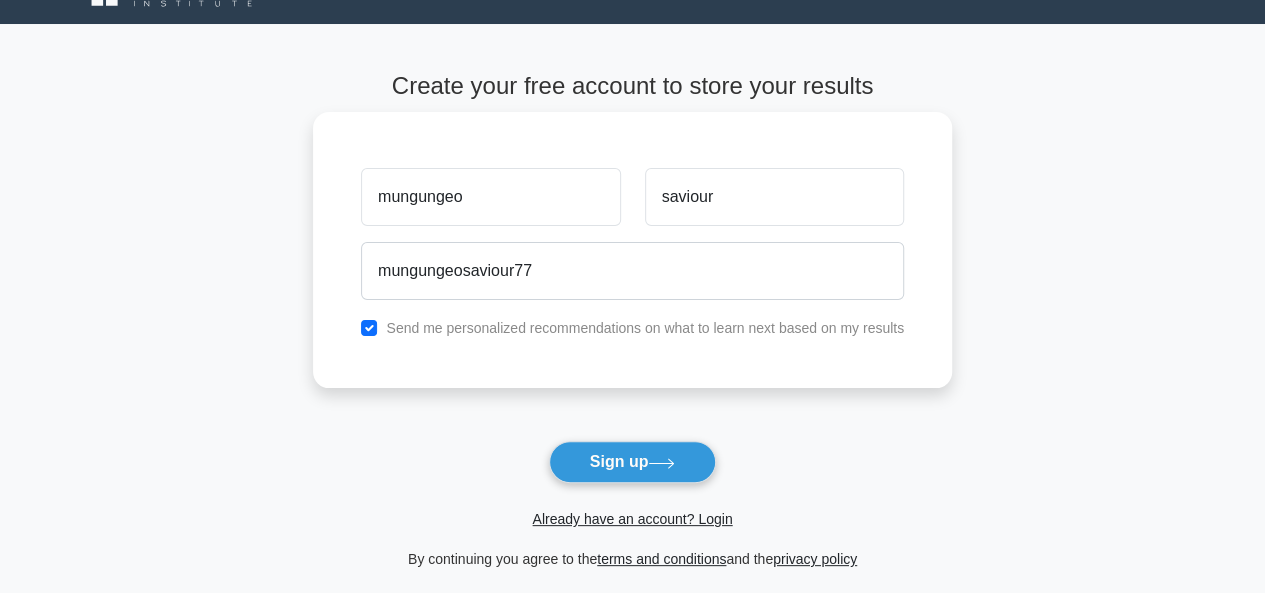 click on "Send me personalized recommendations on what to learn next based on my results" at bounding box center (645, 328) 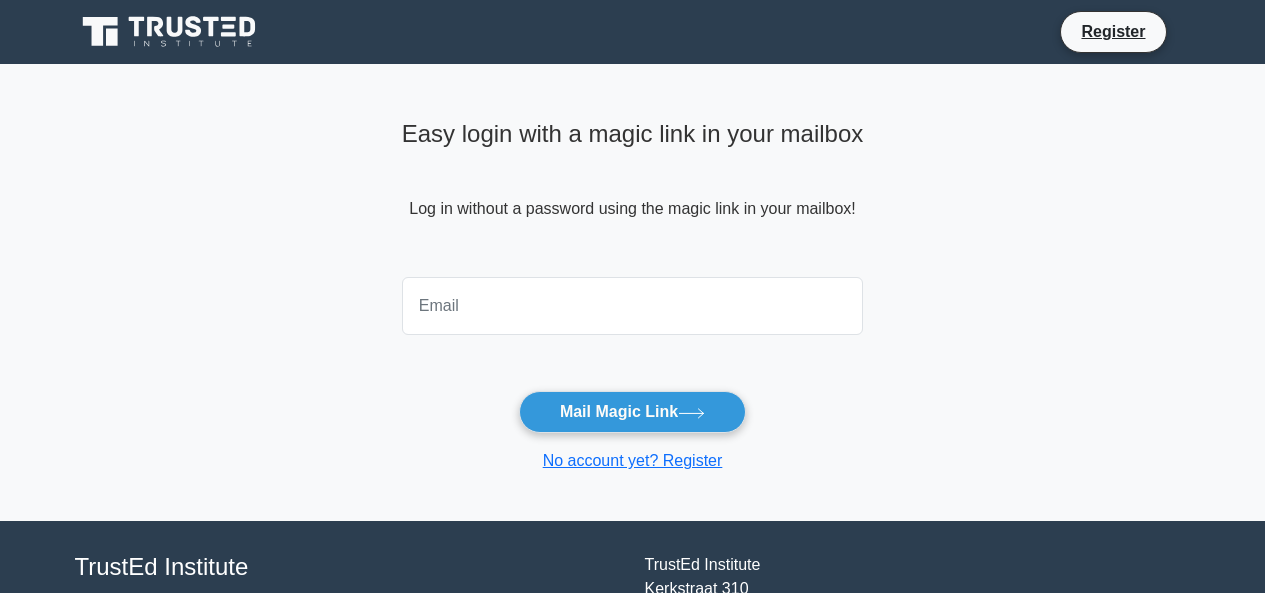 scroll, scrollTop: 0, scrollLeft: 0, axis: both 